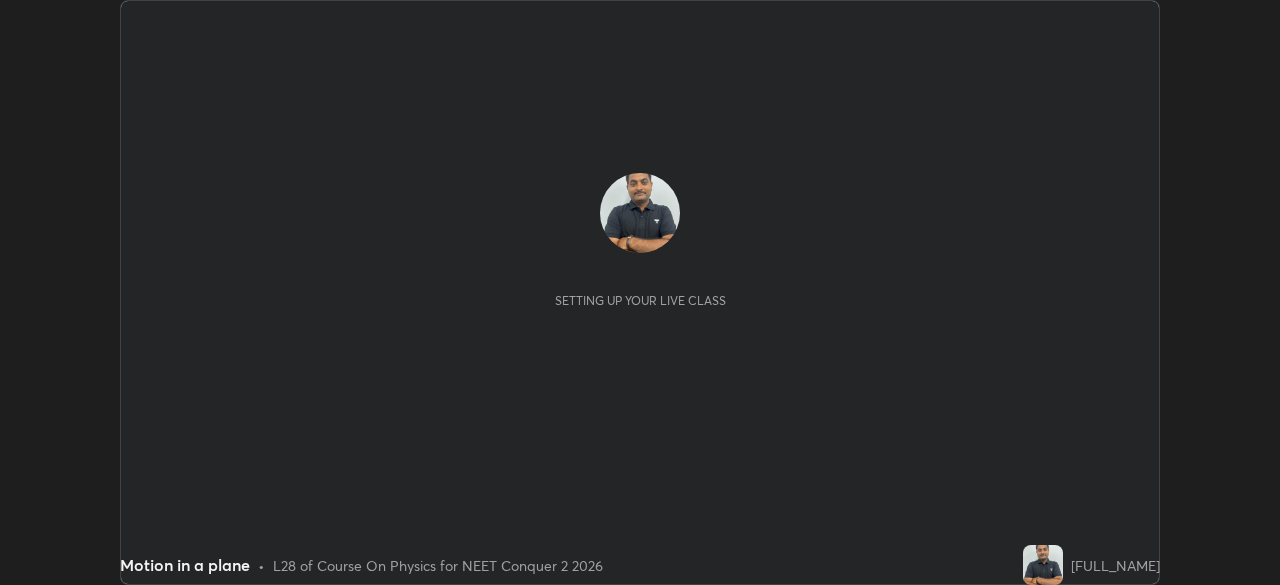 scroll, scrollTop: 0, scrollLeft: 0, axis: both 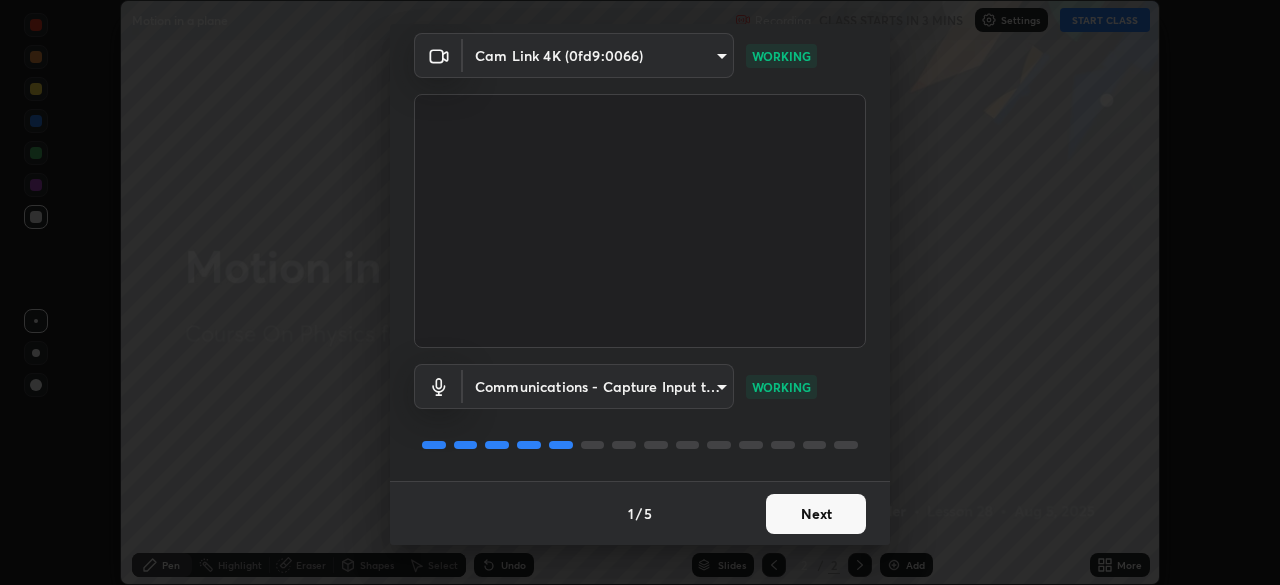 click on "Next" at bounding box center [816, 514] 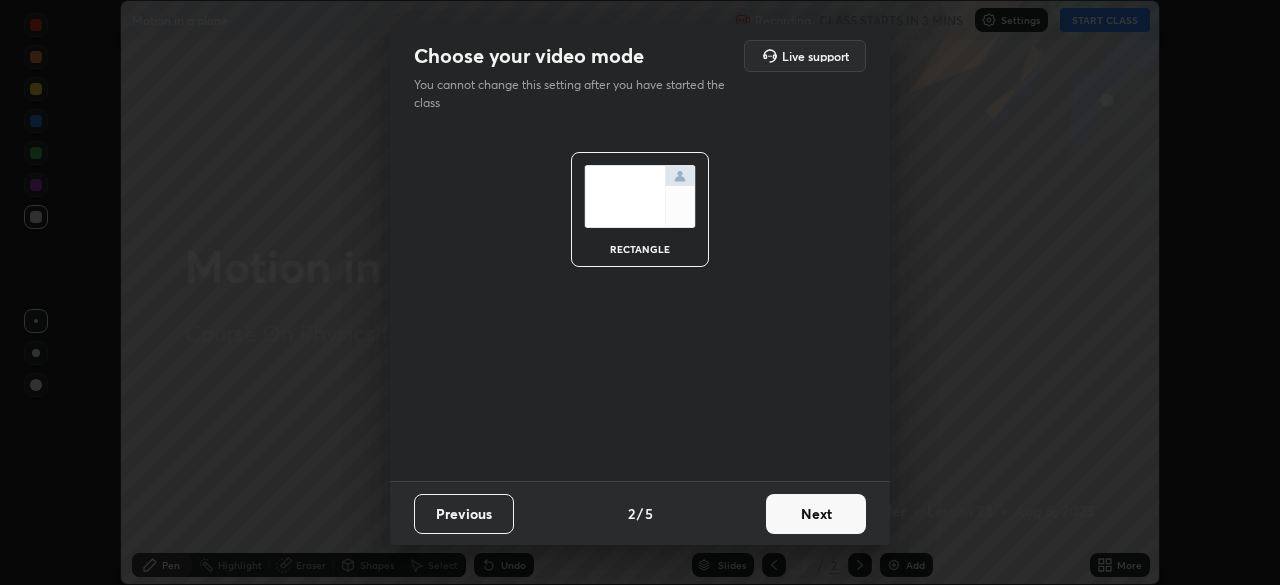 scroll, scrollTop: 0, scrollLeft: 0, axis: both 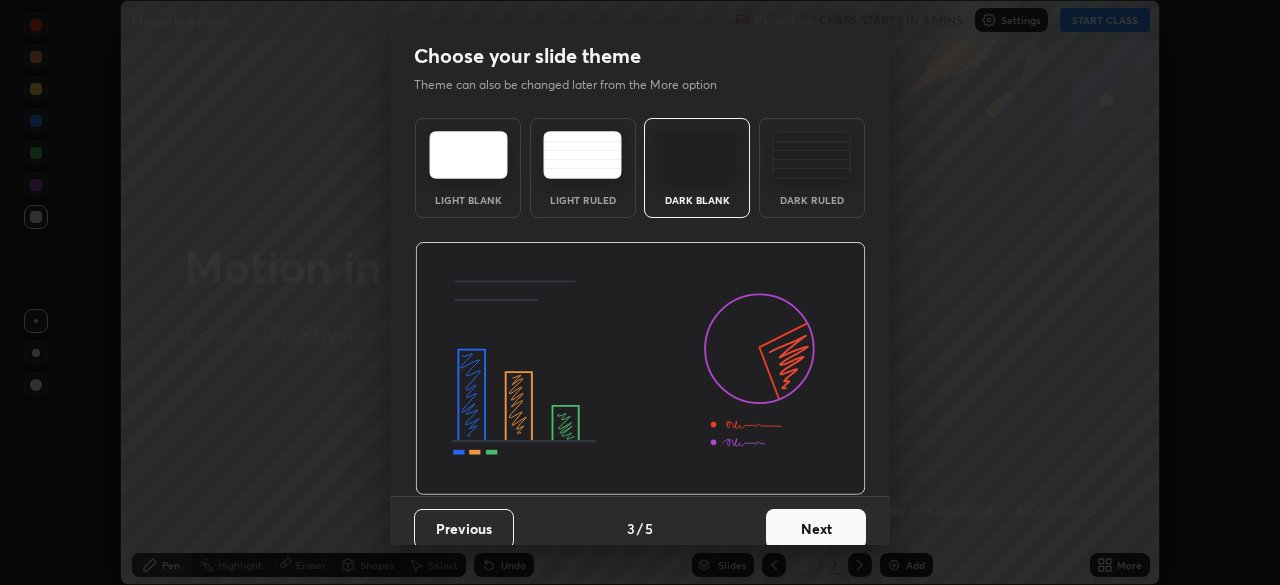 click on "Next" at bounding box center (816, 529) 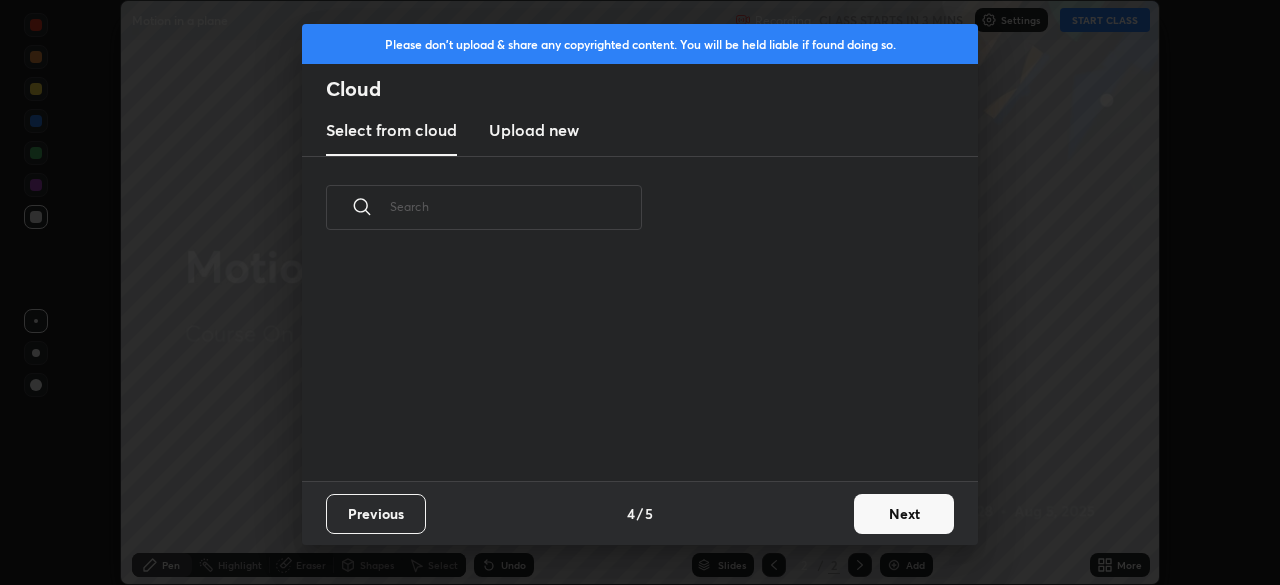 click on "Next" at bounding box center [904, 514] 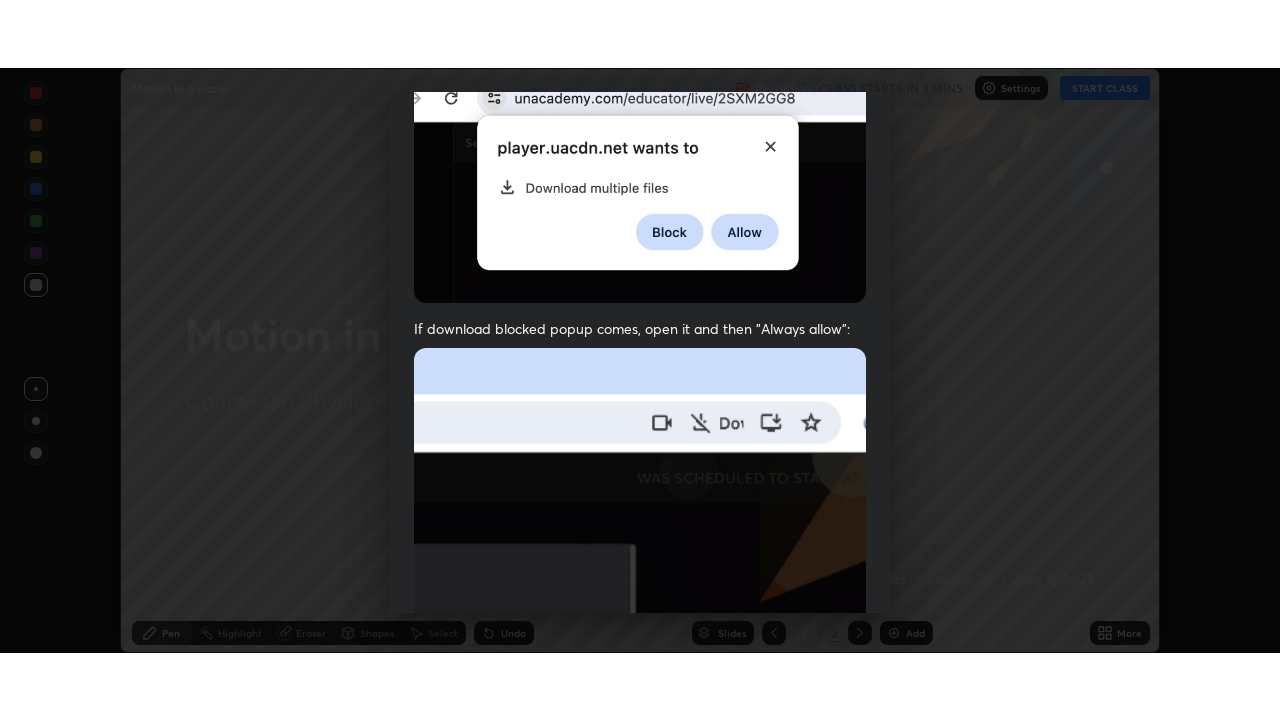 scroll, scrollTop: 479, scrollLeft: 0, axis: vertical 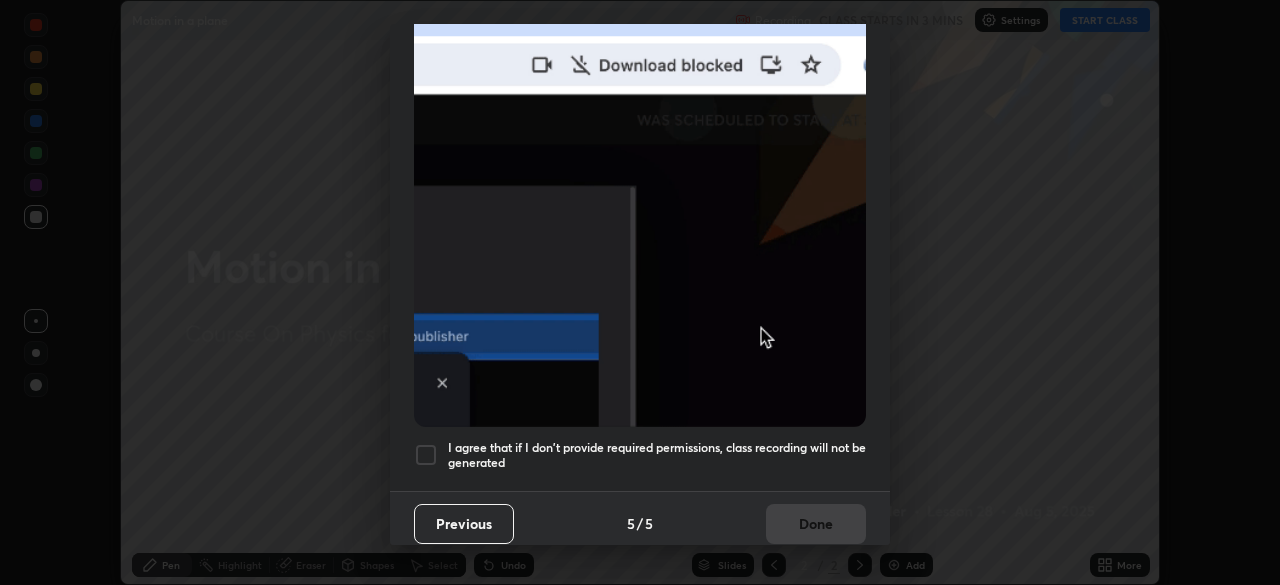click at bounding box center (426, 455) 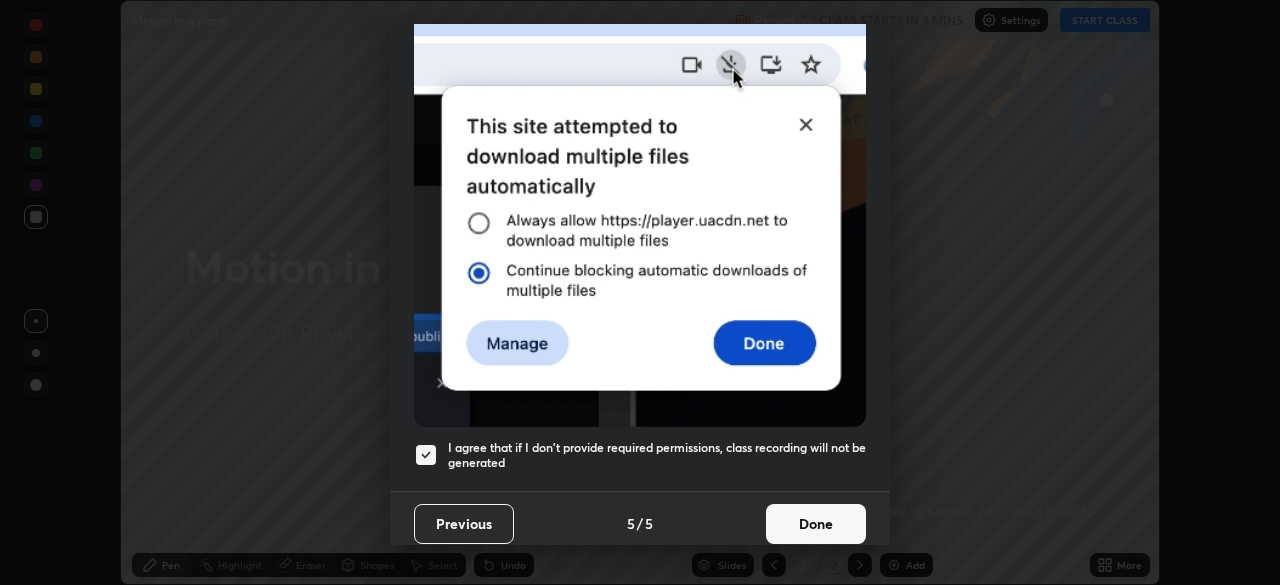 click on "Done" at bounding box center [816, 524] 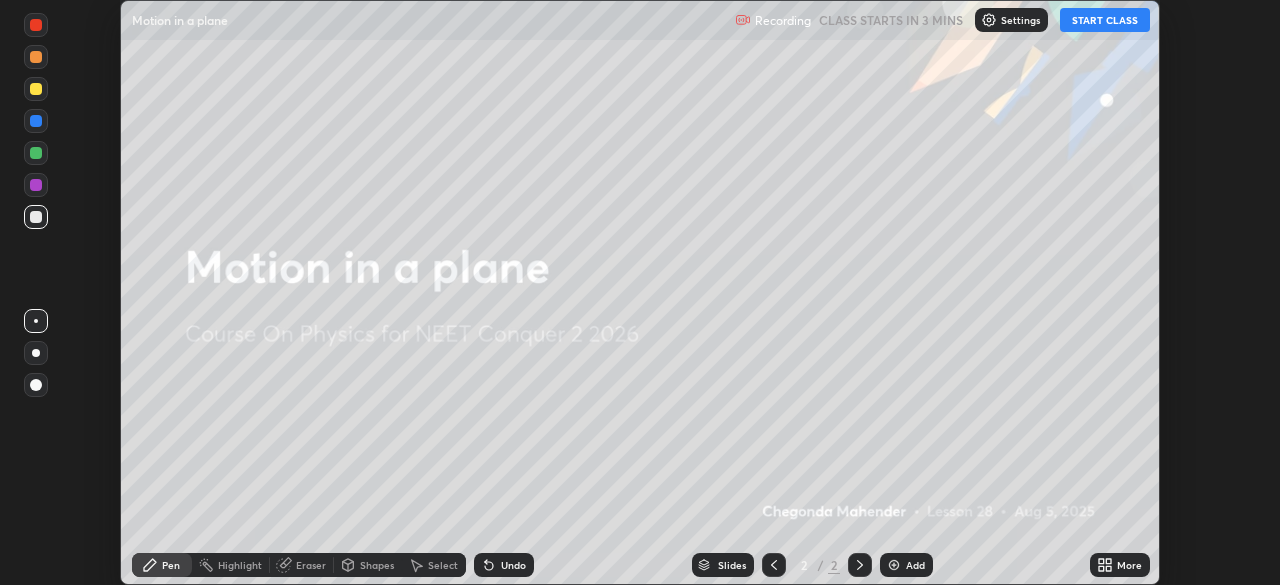 click on "START CLASS" at bounding box center (1105, 20) 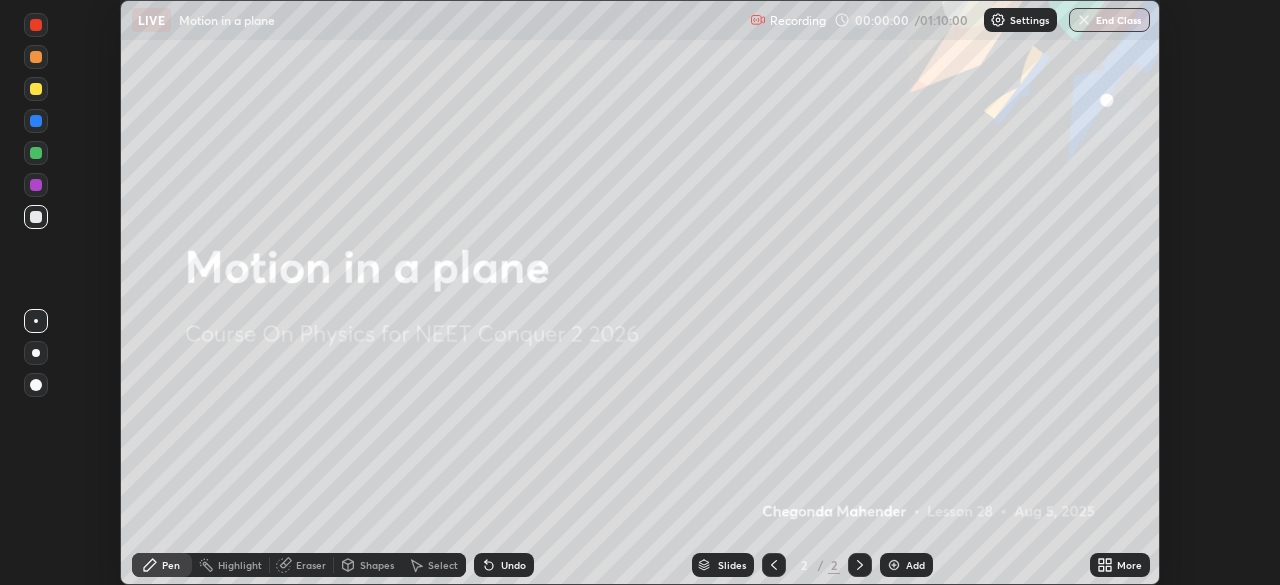 click on "Add" at bounding box center [915, 565] 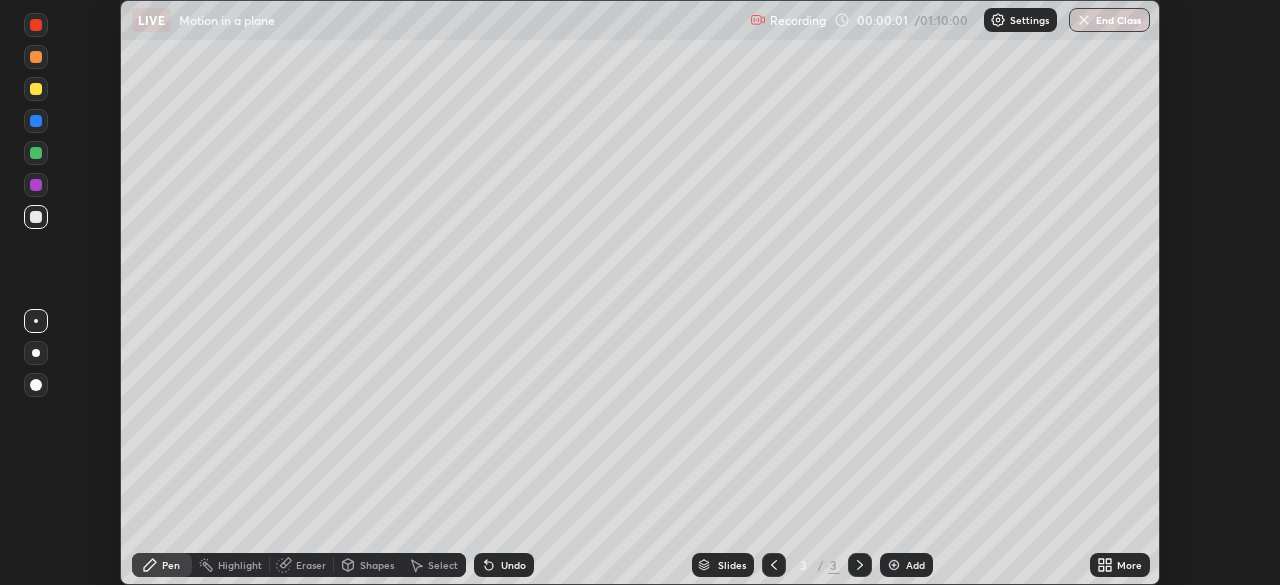 click 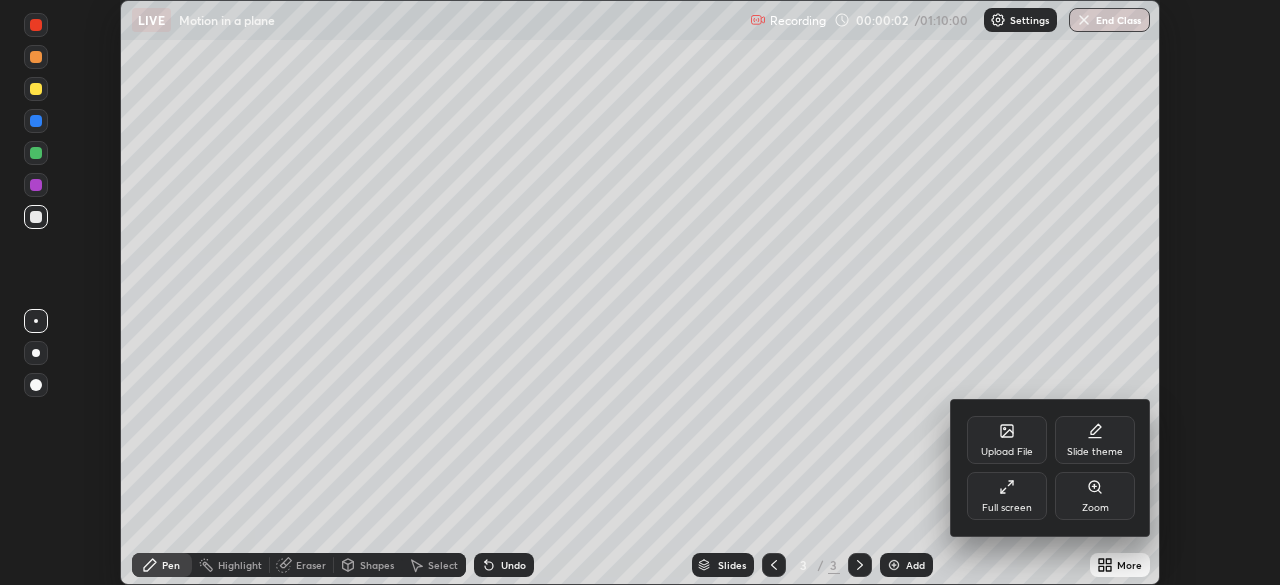 click 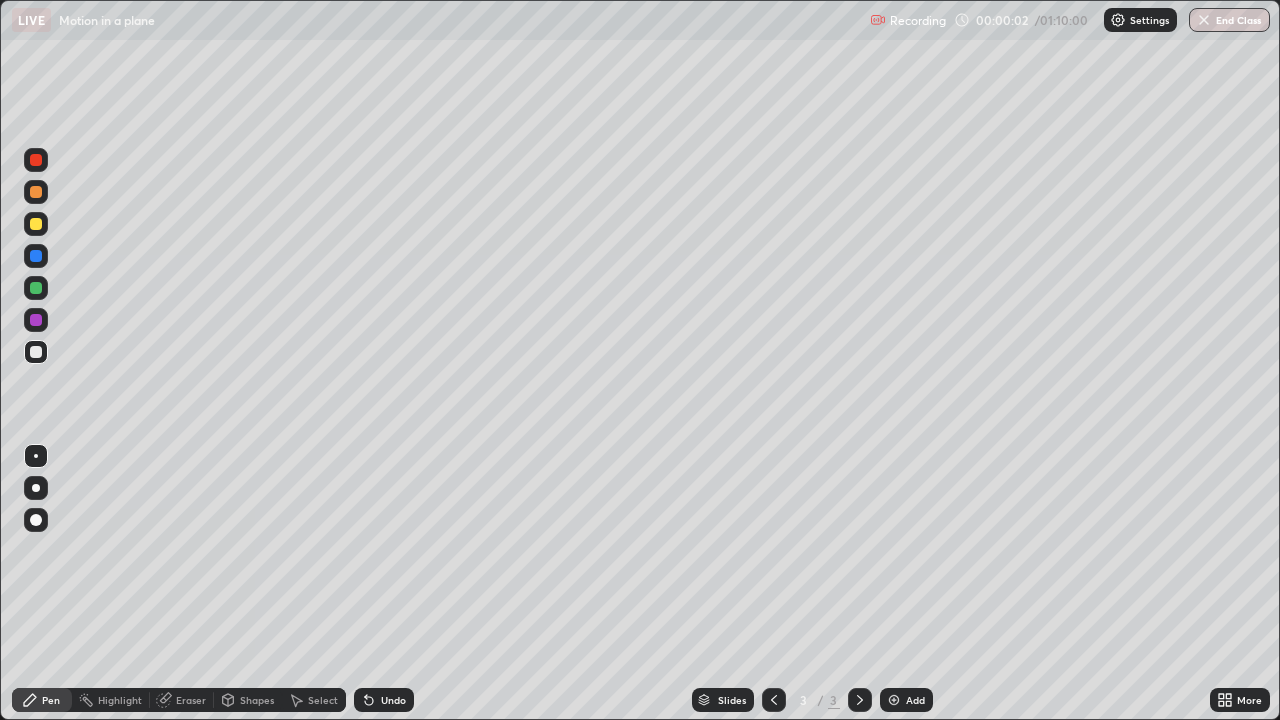scroll, scrollTop: 99280, scrollLeft: 98720, axis: both 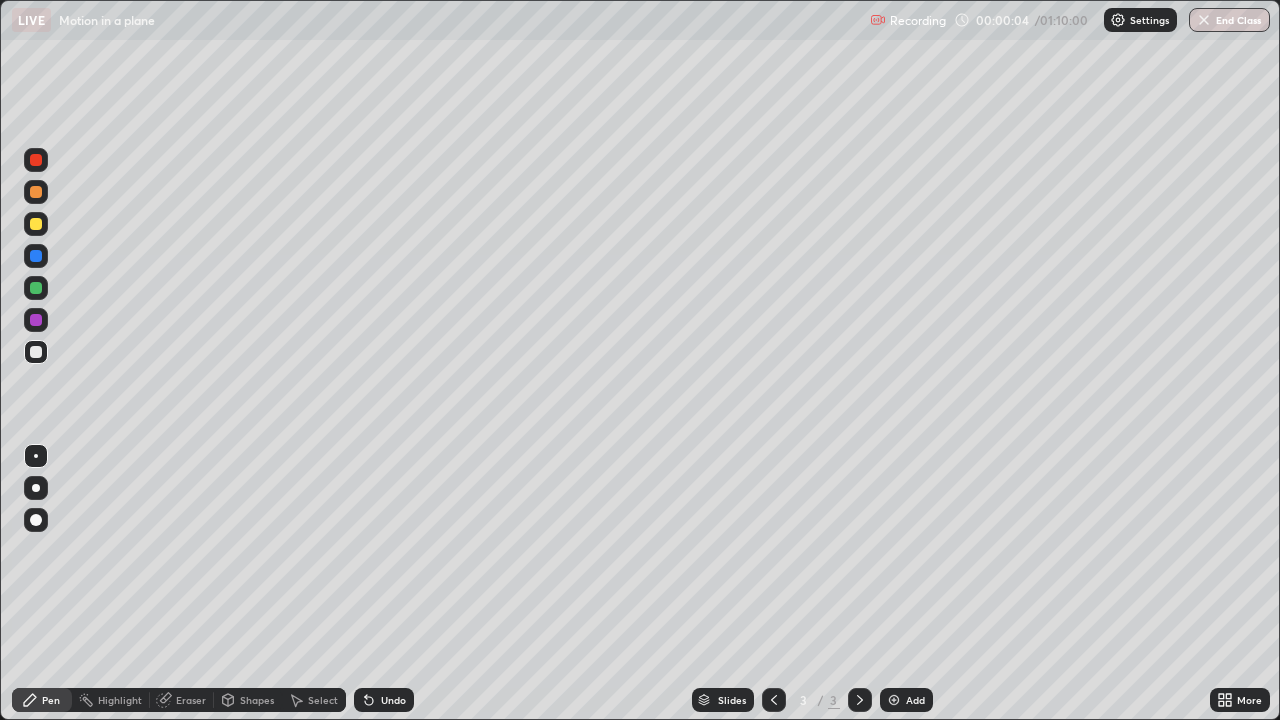 click at bounding box center [36, 488] 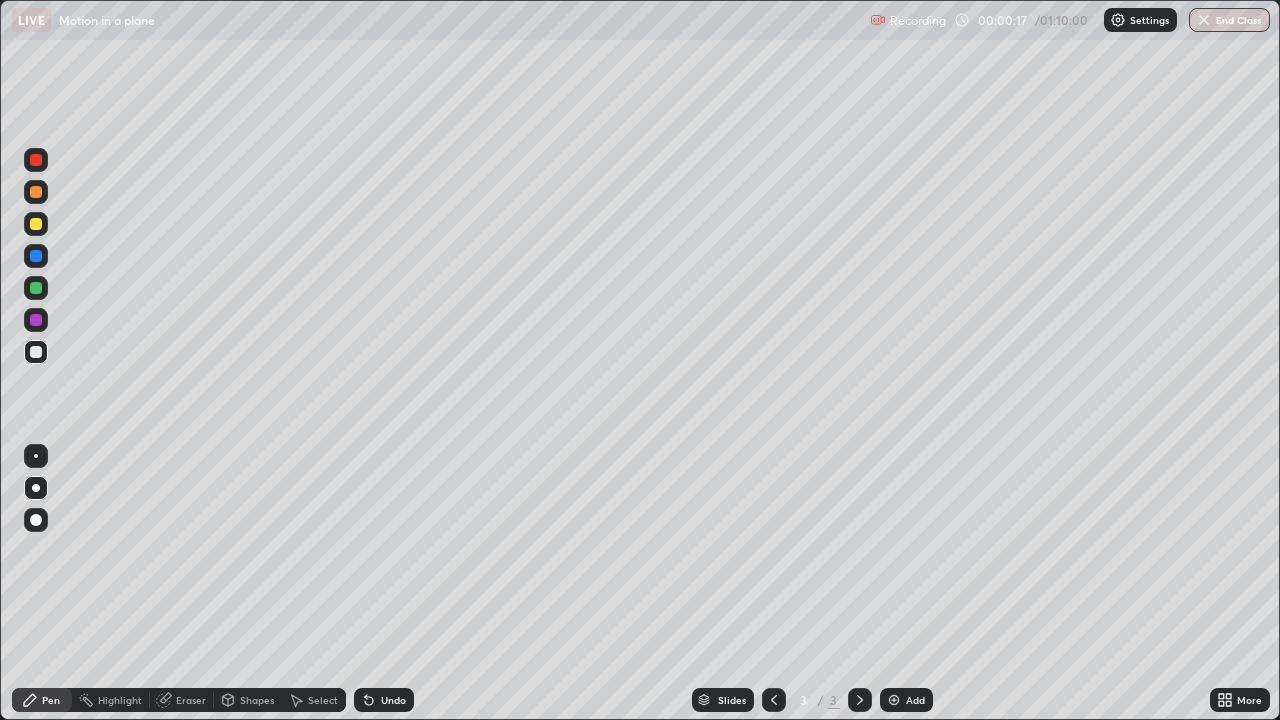 click 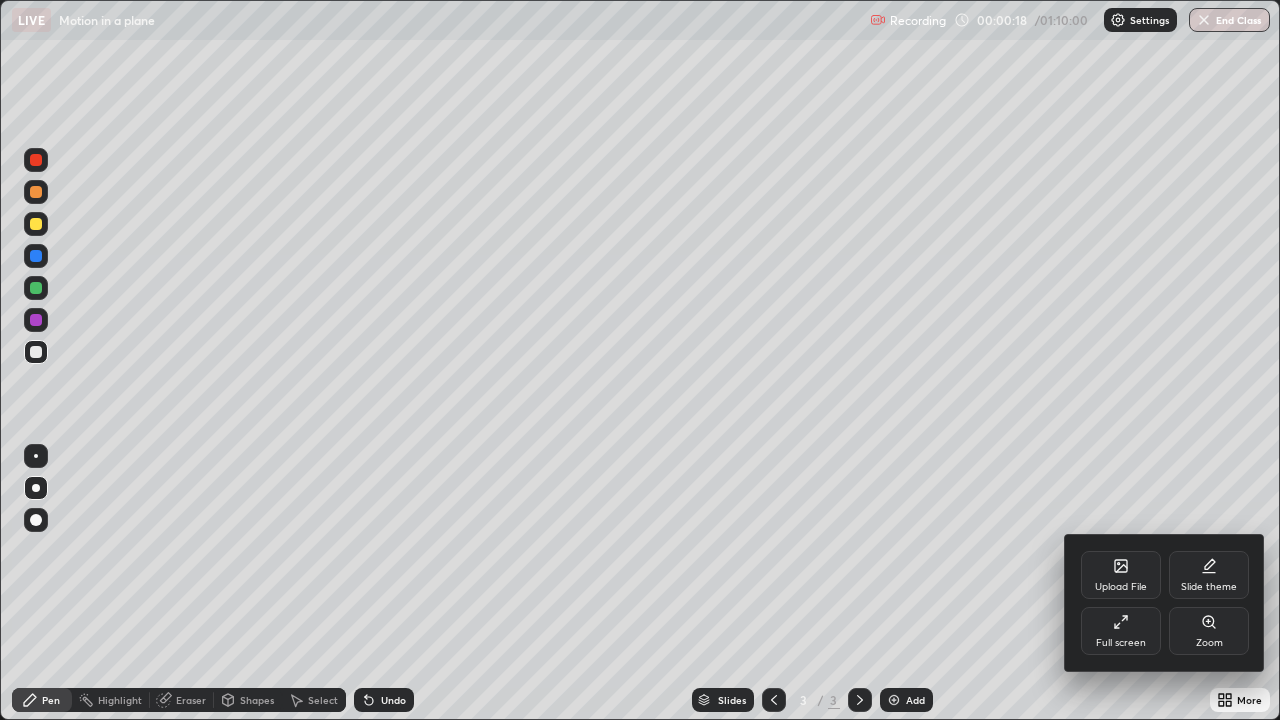 click on "Upload File" at bounding box center [1121, 575] 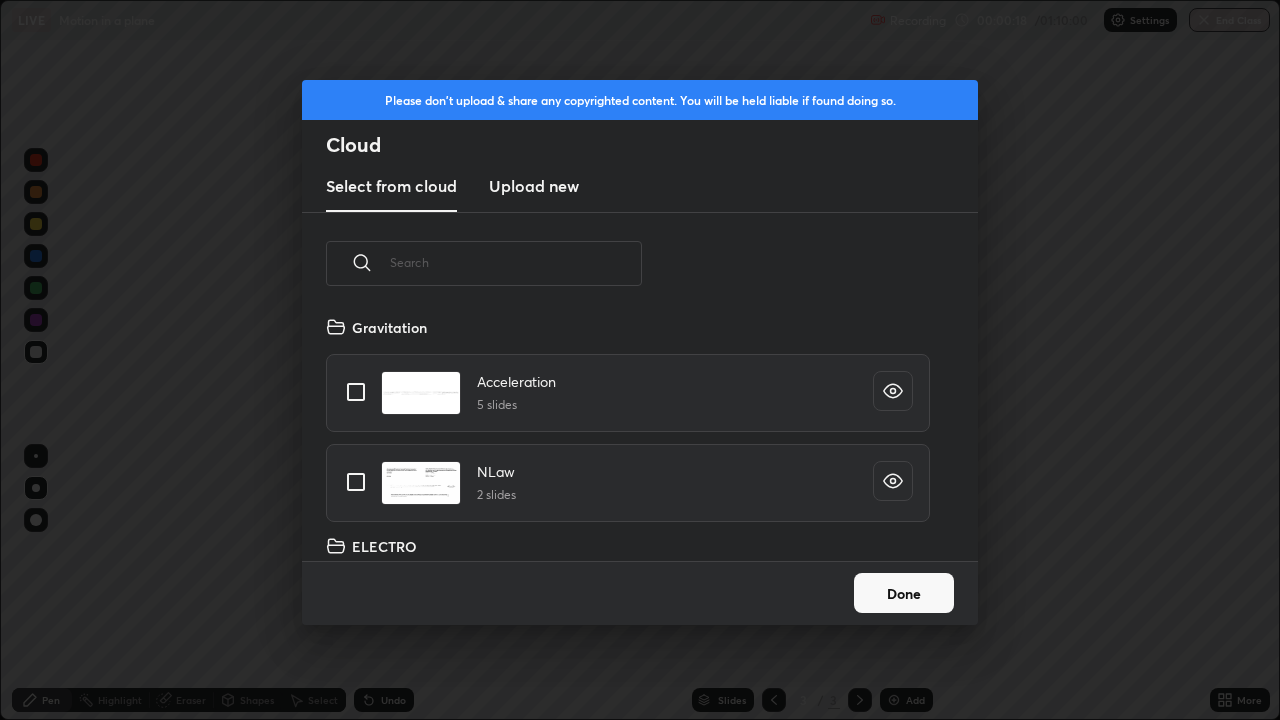 scroll, scrollTop: 7, scrollLeft: 11, axis: both 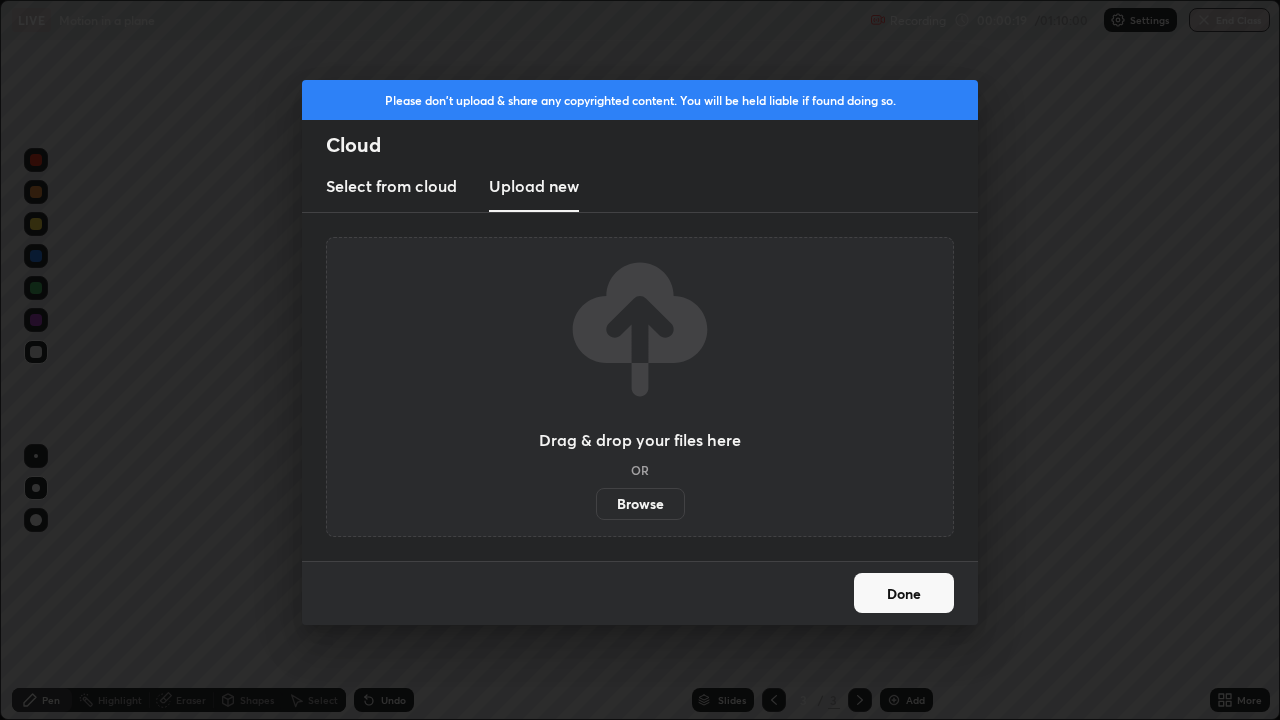 click on "Browse" at bounding box center (640, 504) 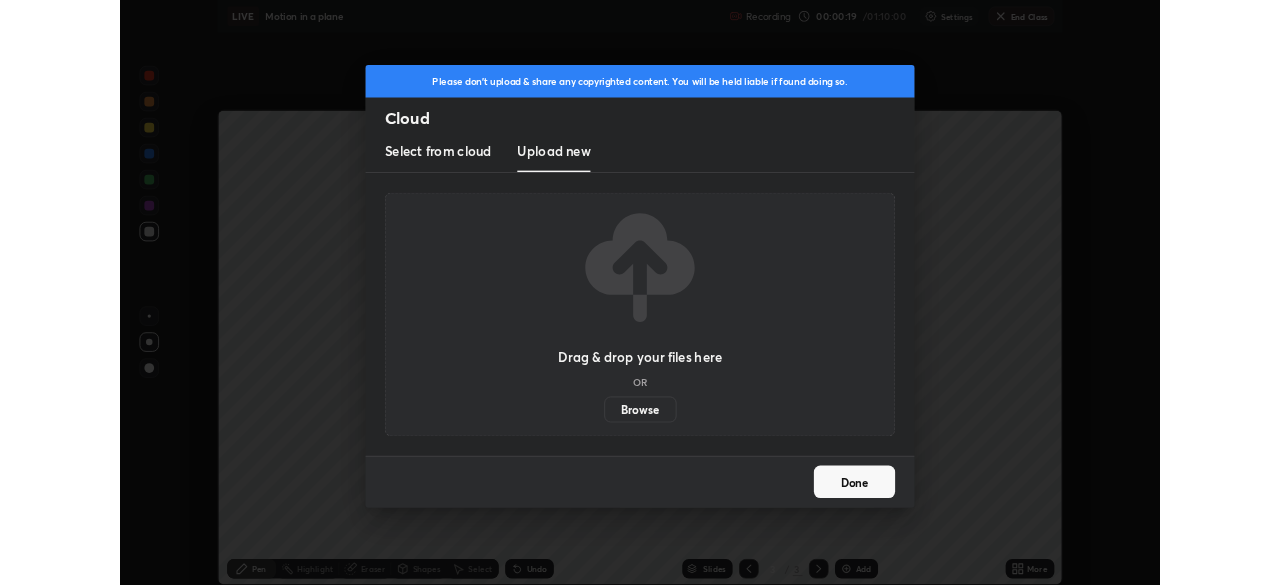 scroll, scrollTop: 585, scrollLeft: 1280, axis: both 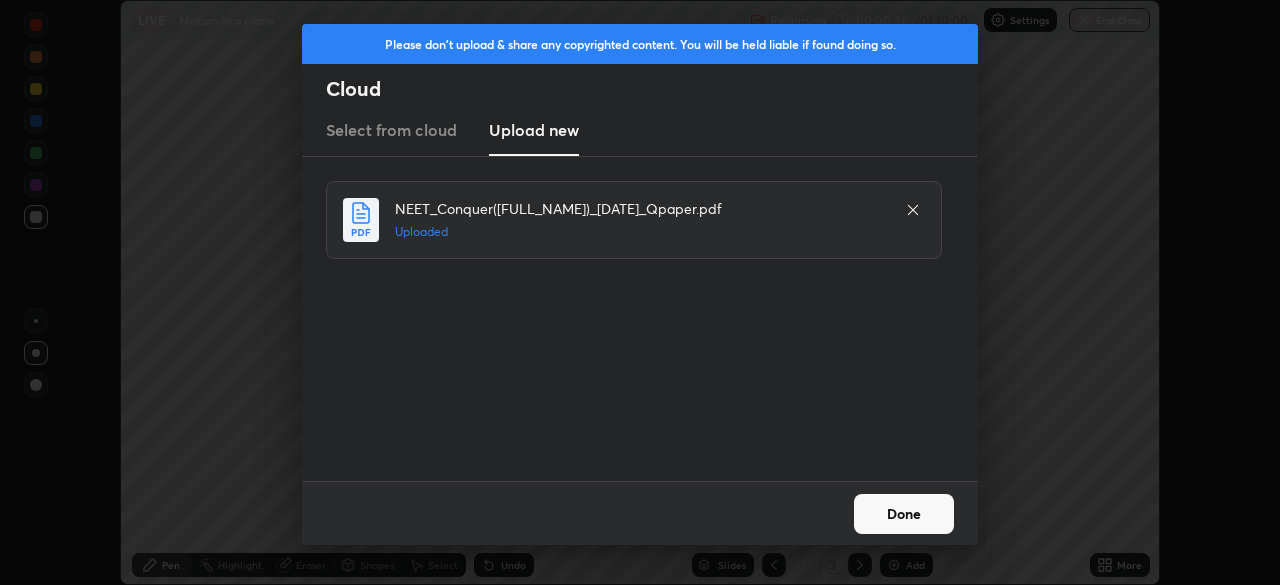 click on "Done" at bounding box center [904, 514] 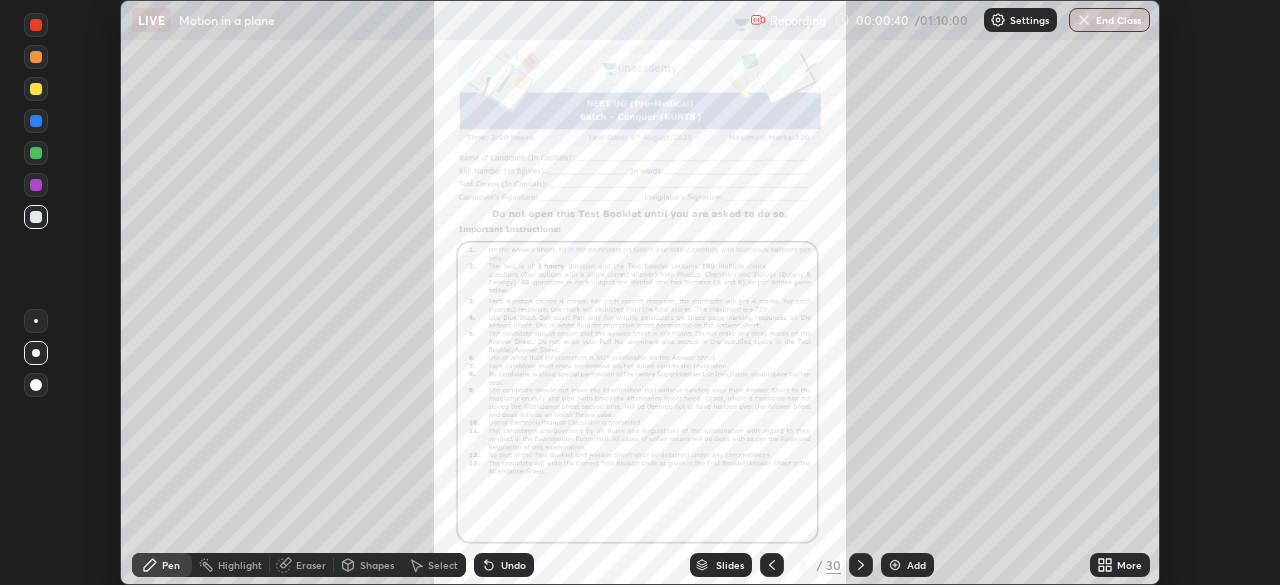 click 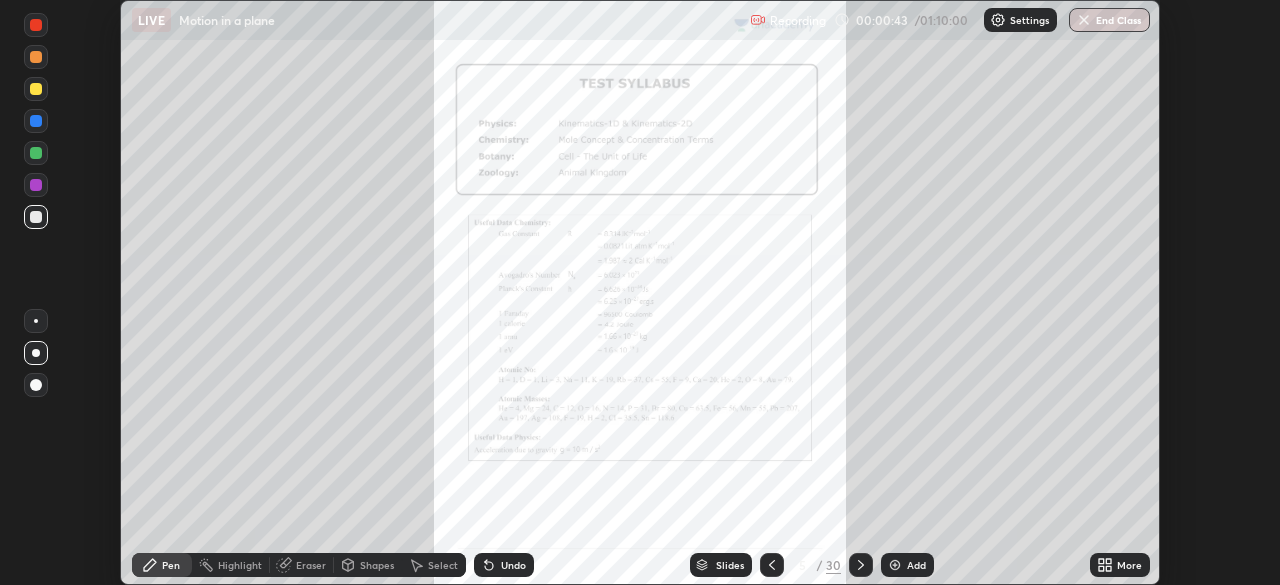click at bounding box center [861, 565] 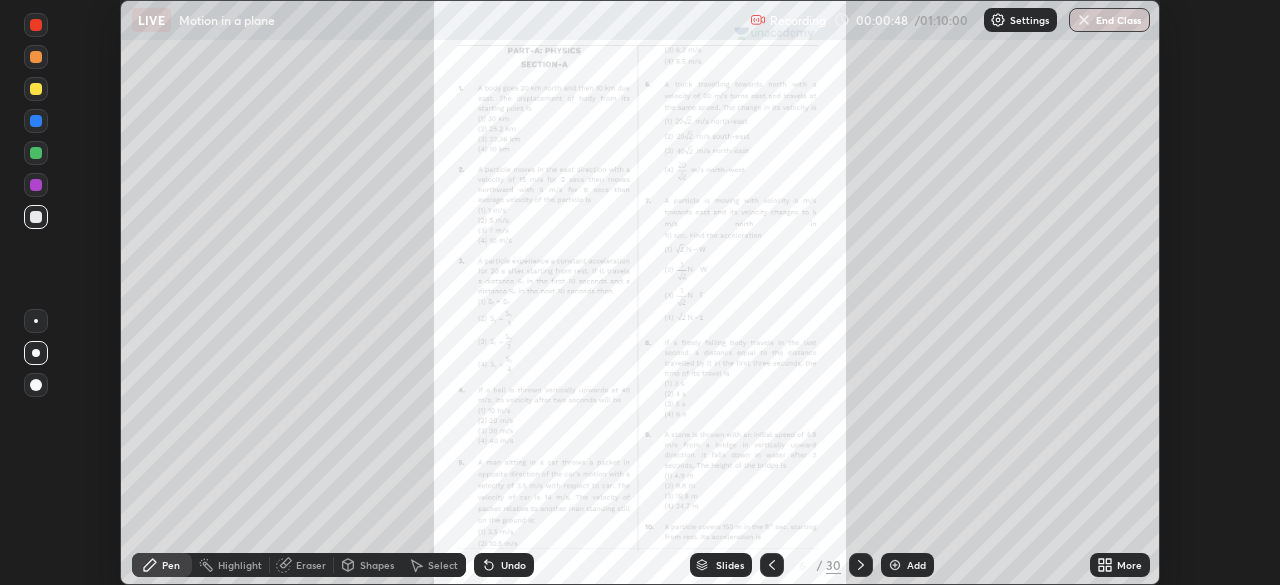 click 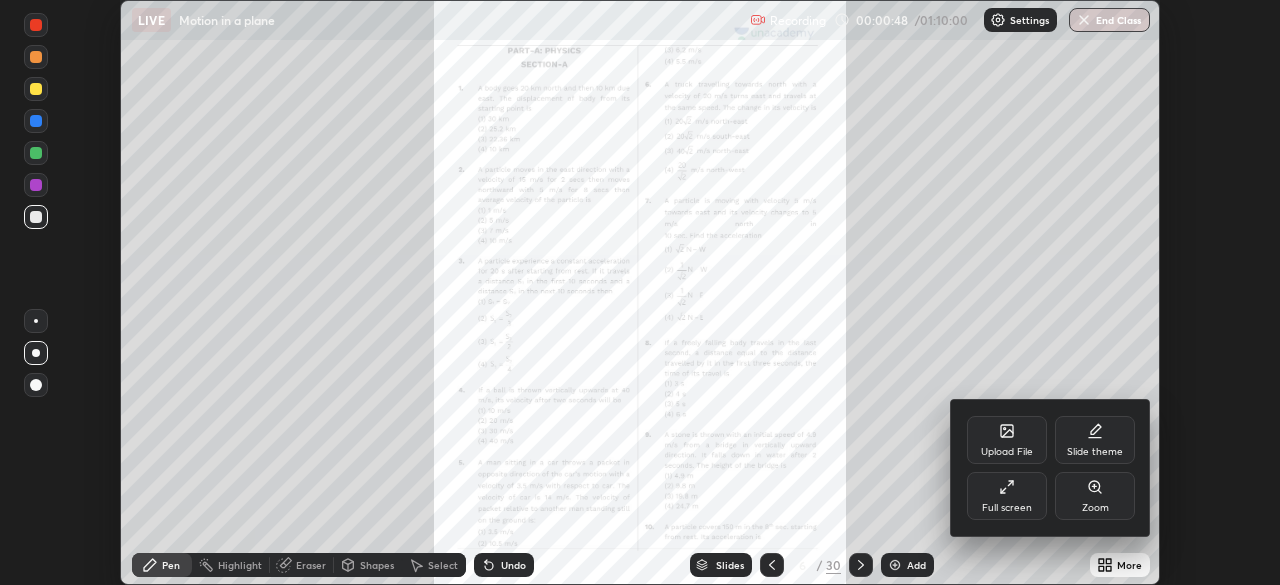 click on "Zoom" at bounding box center [1095, 496] 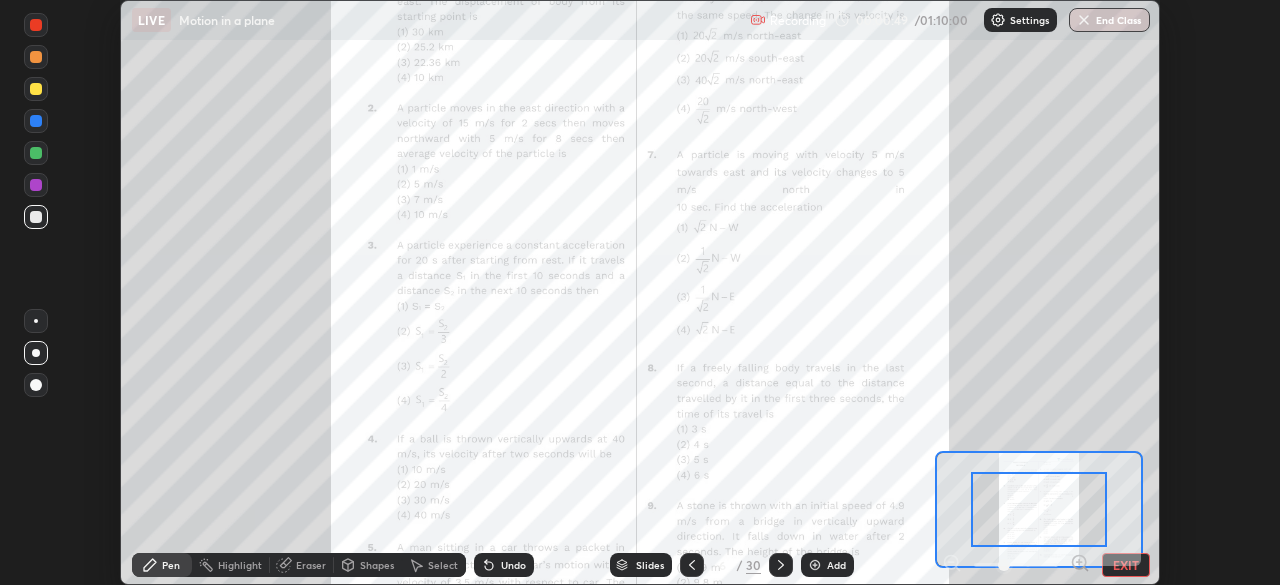 click 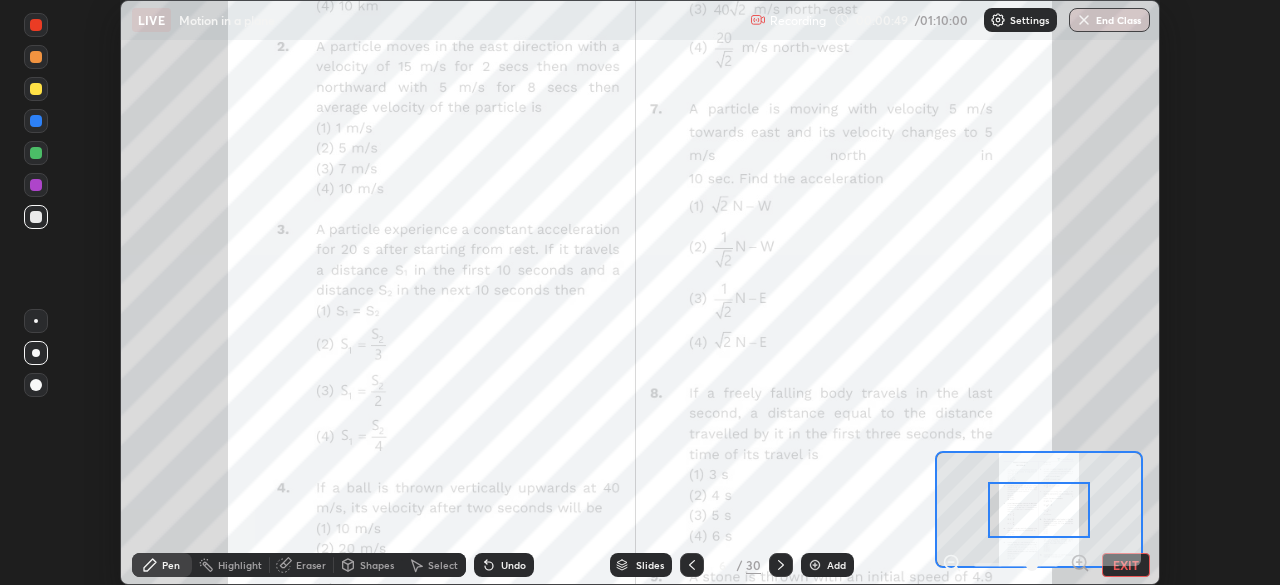 click 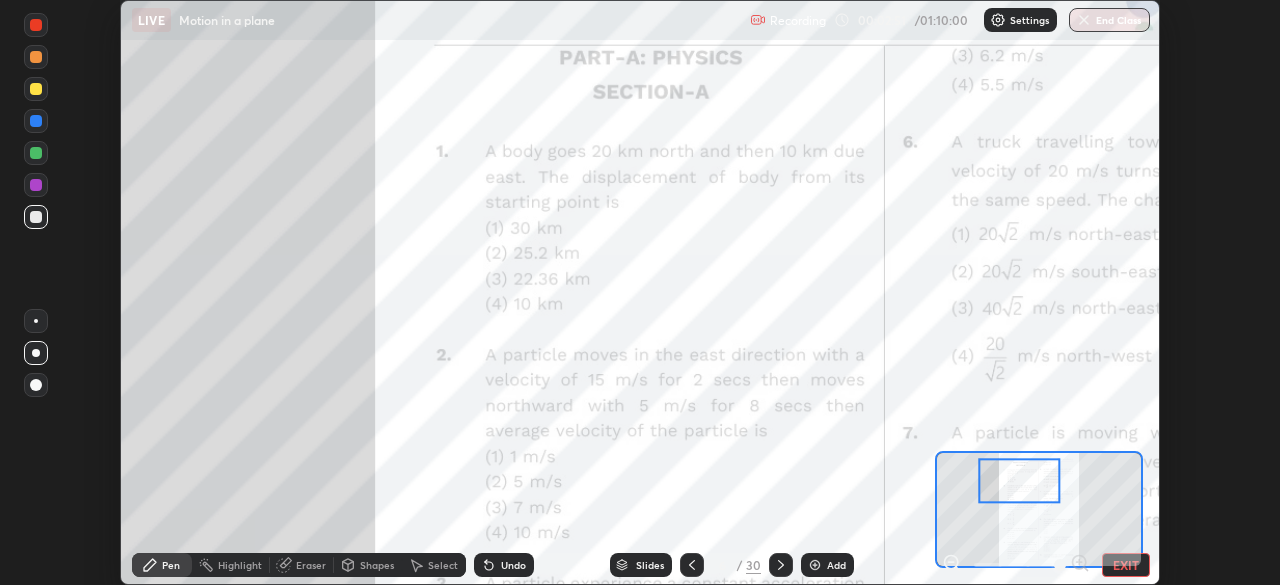 click at bounding box center [36, 153] 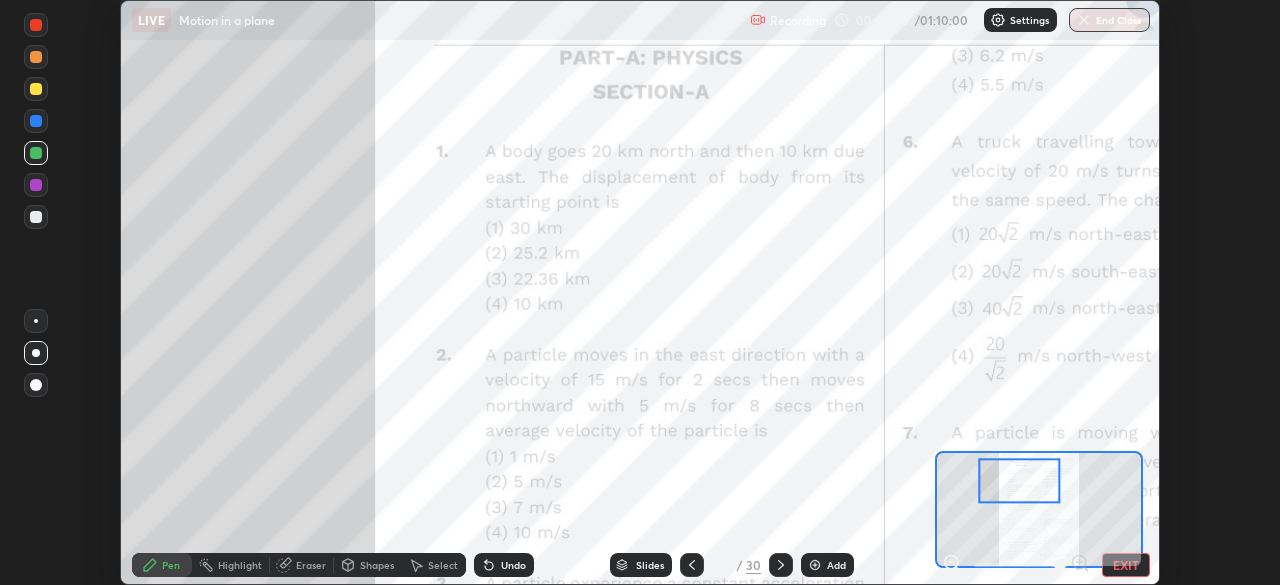 click at bounding box center [36, 321] 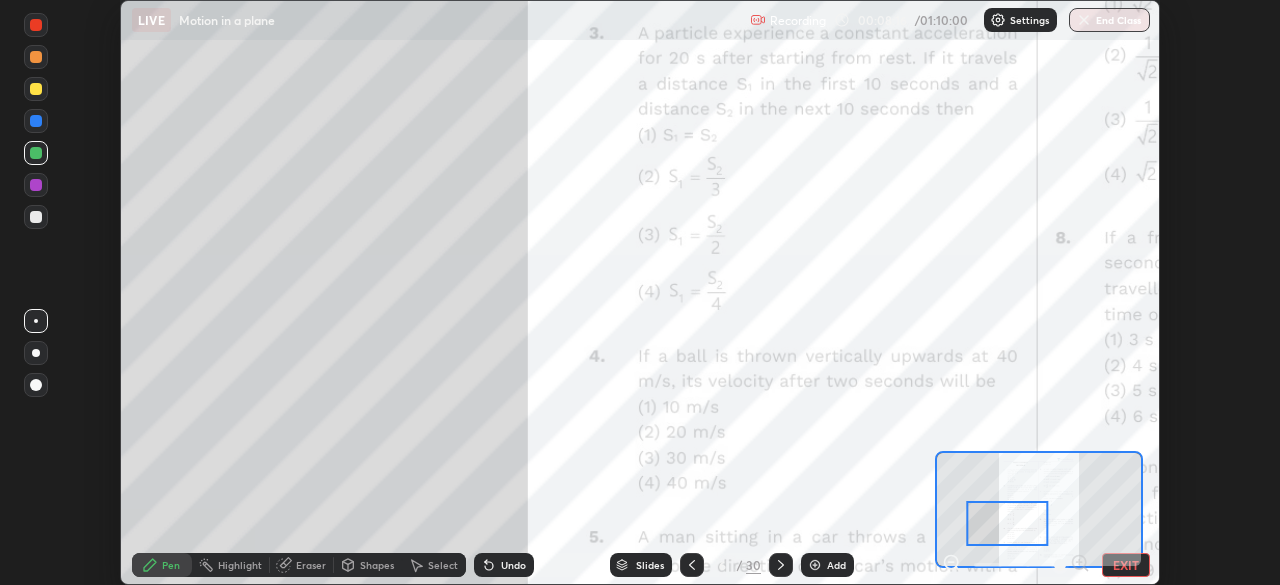 click at bounding box center [36, 153] 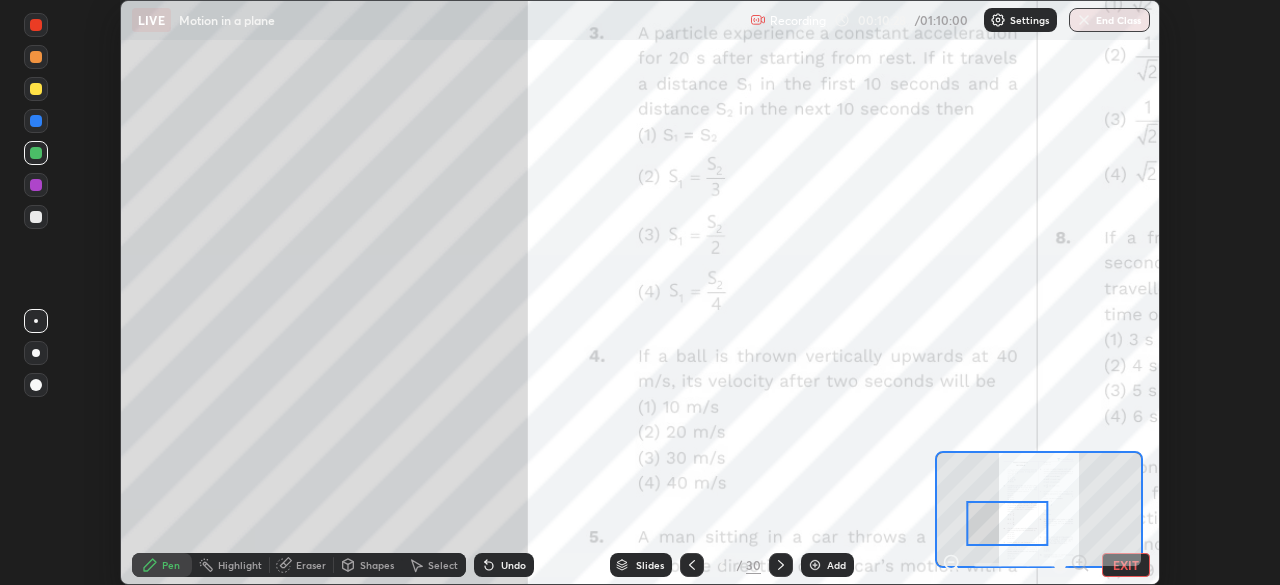 click at bounding box center (36, 153) 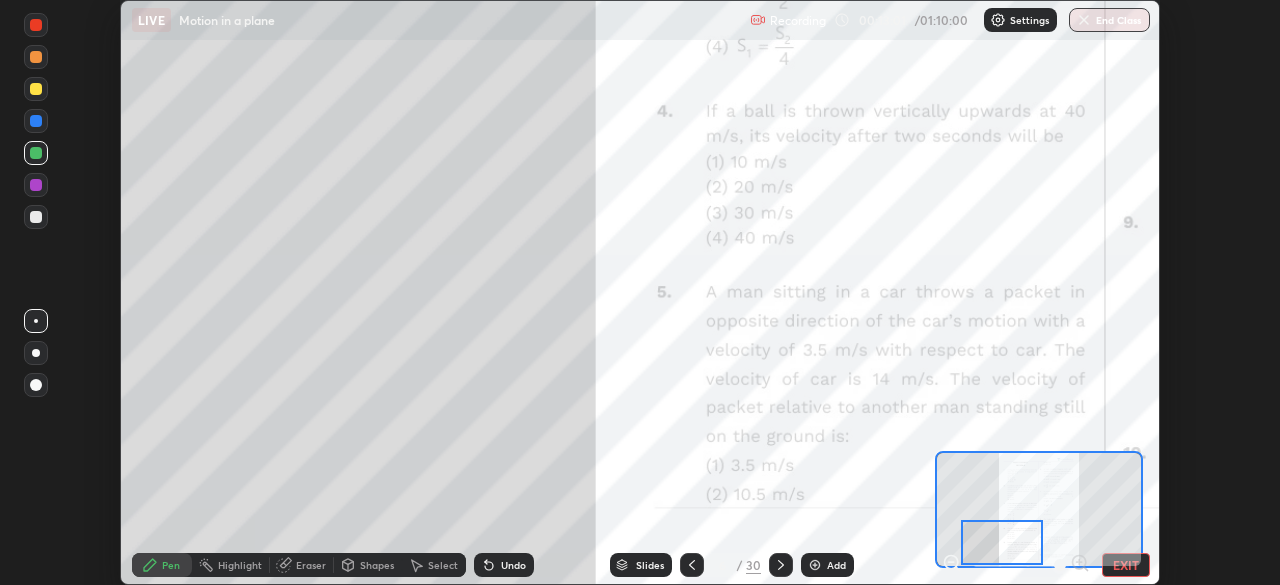 click on "Undo" at bounding box center [513, 565] 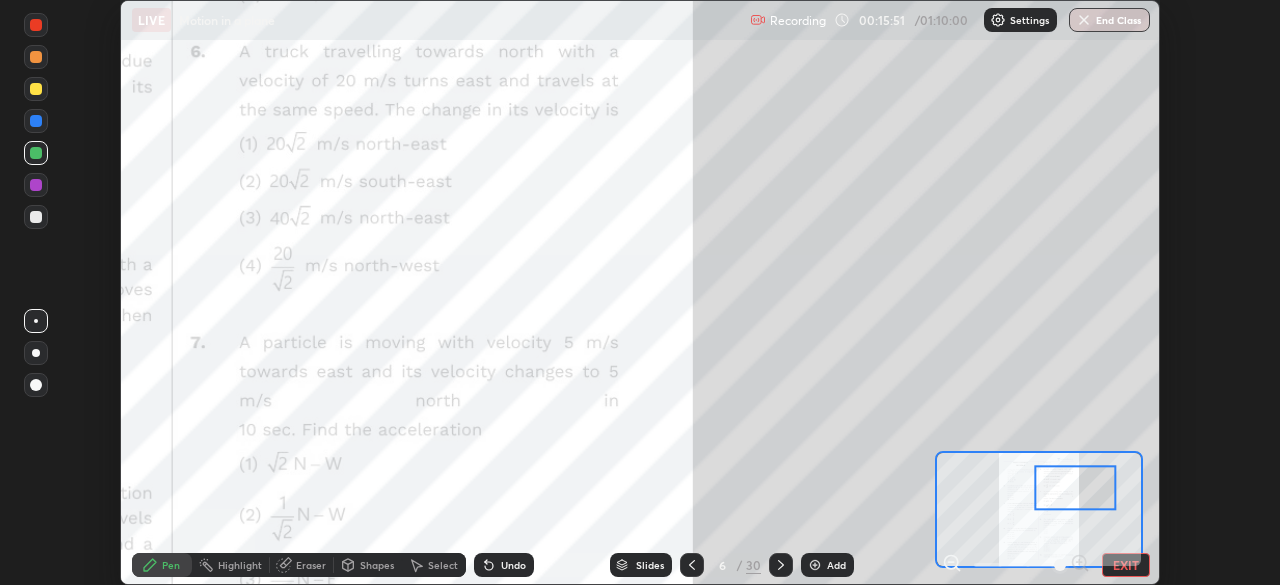 click on "Undo" at bounding box center [504, 565] 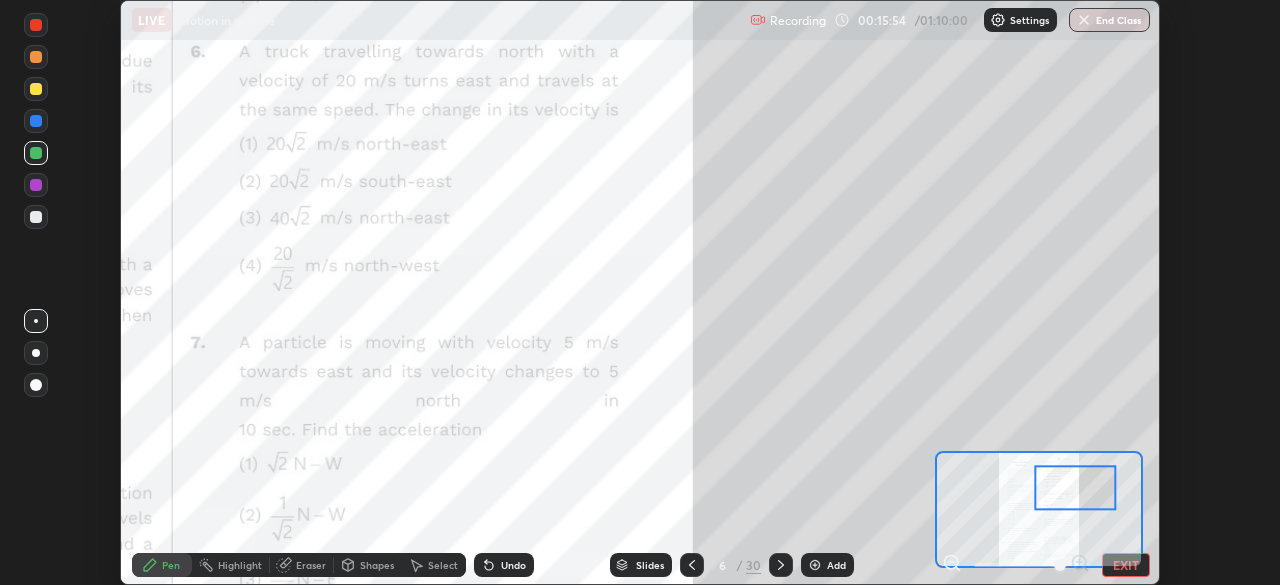 click on "Undo" at bounding box center (504, 565) 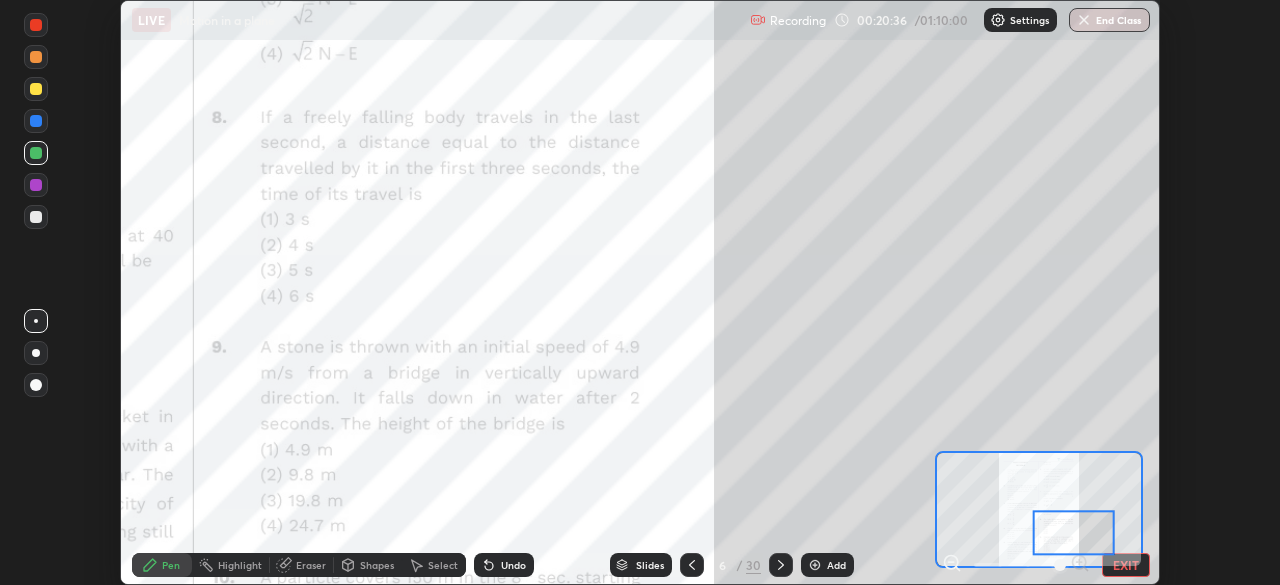 click at bounding box center [36, 185] 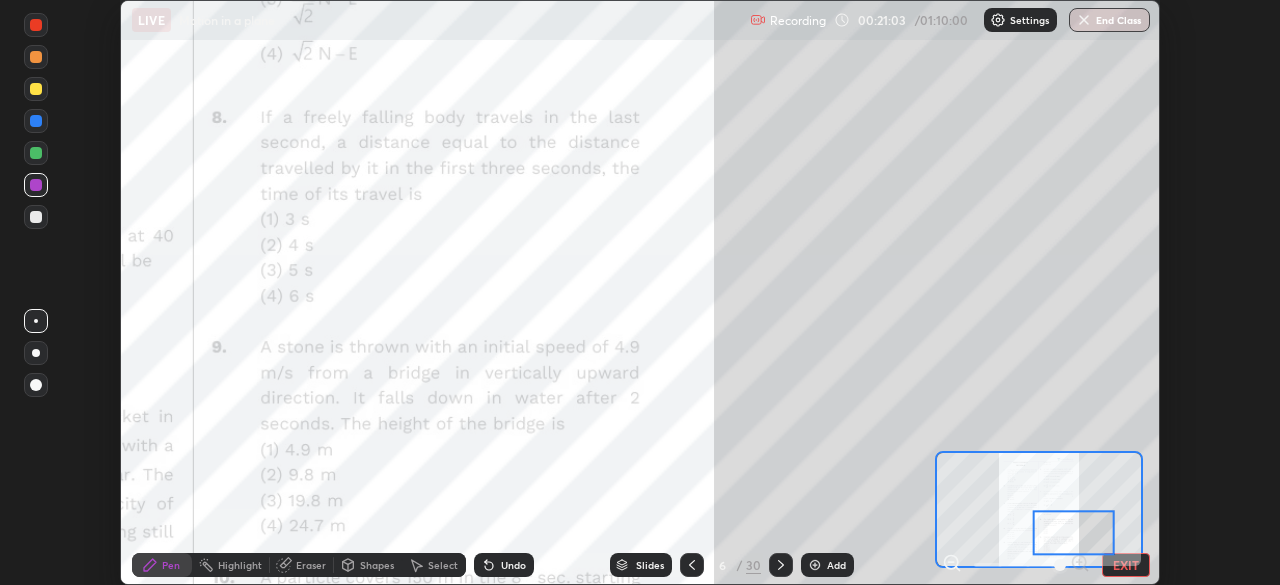 click on "Undo" at bounding box center [513, 565] 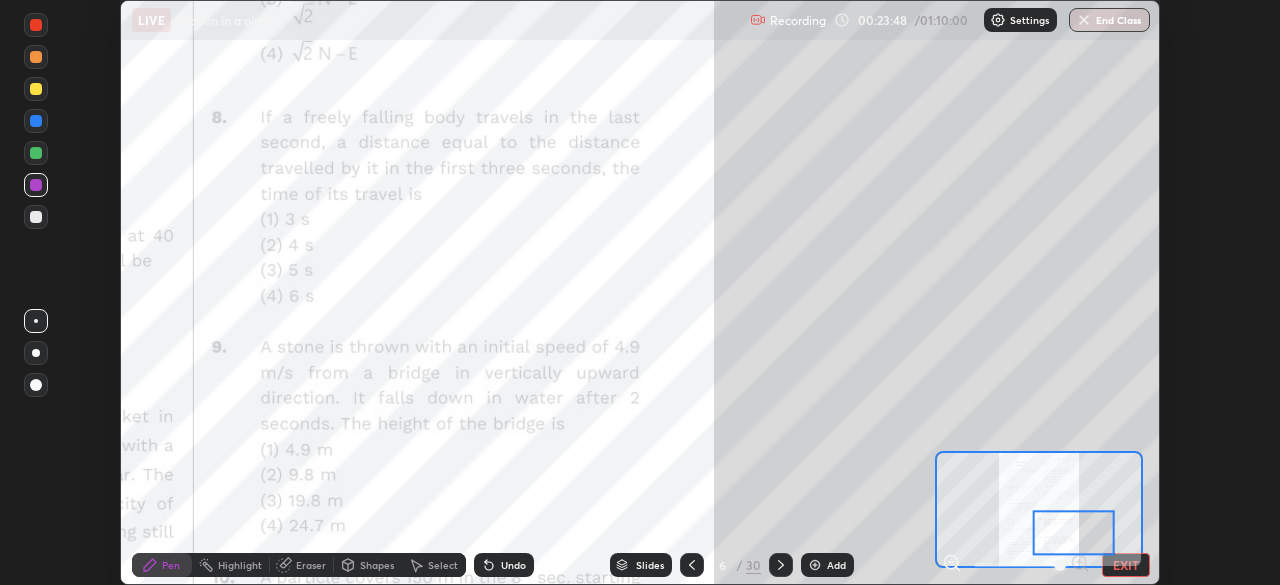 click at bounding box center [1073, 533] 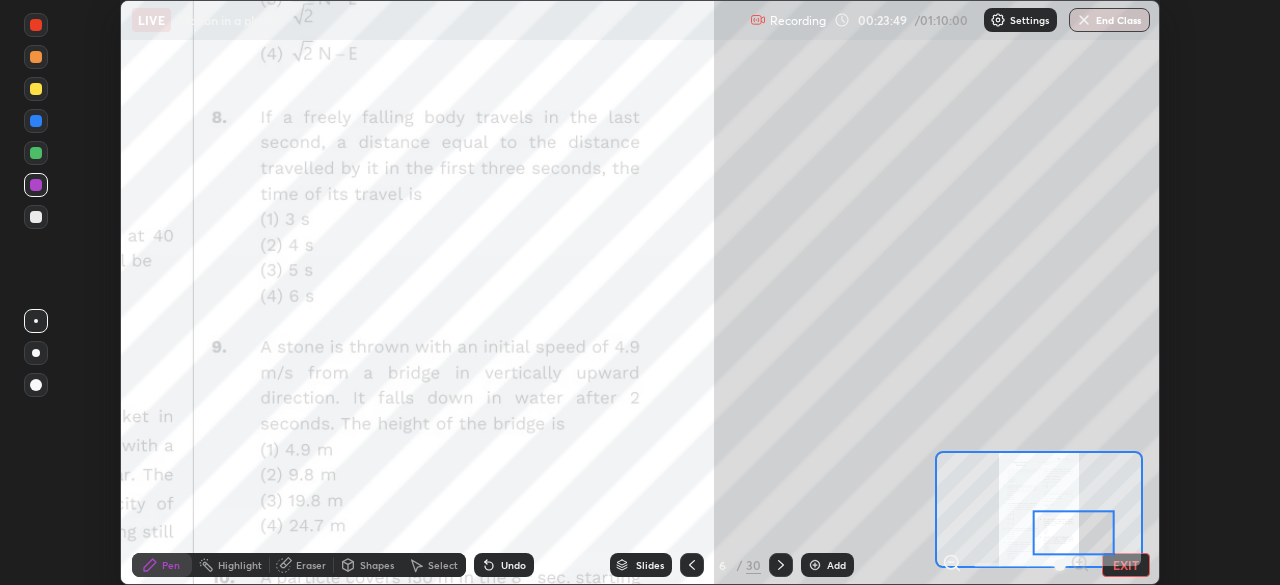 click 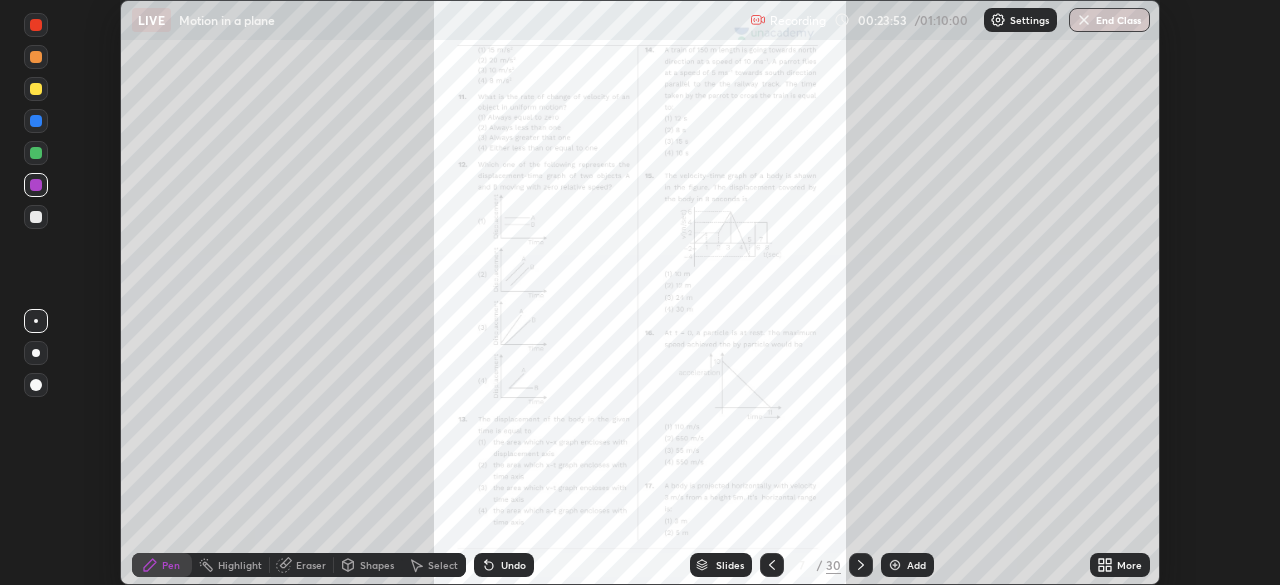 click on "More" at bounding box center [1129, 565] 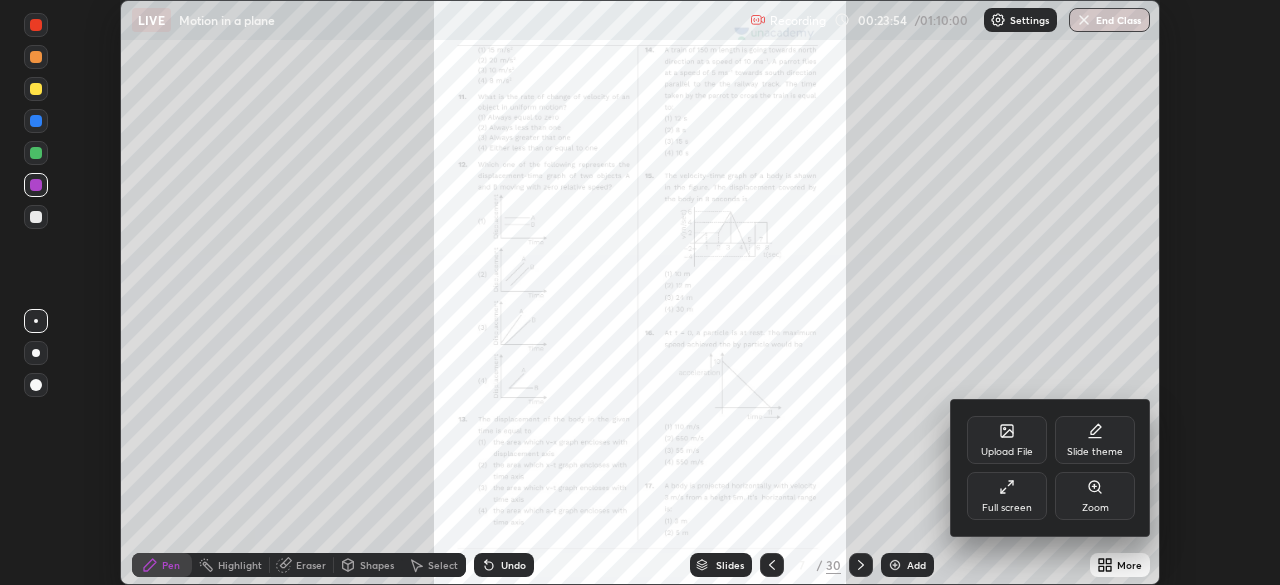 click on "Zoom" at bounding box center [1095, 496] 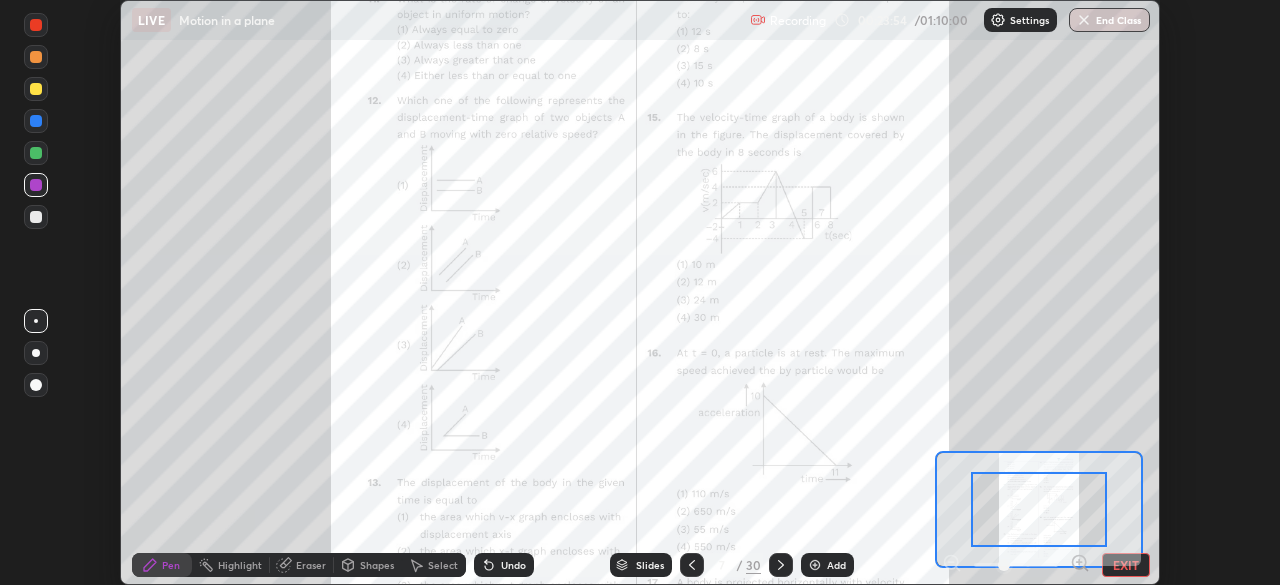 click 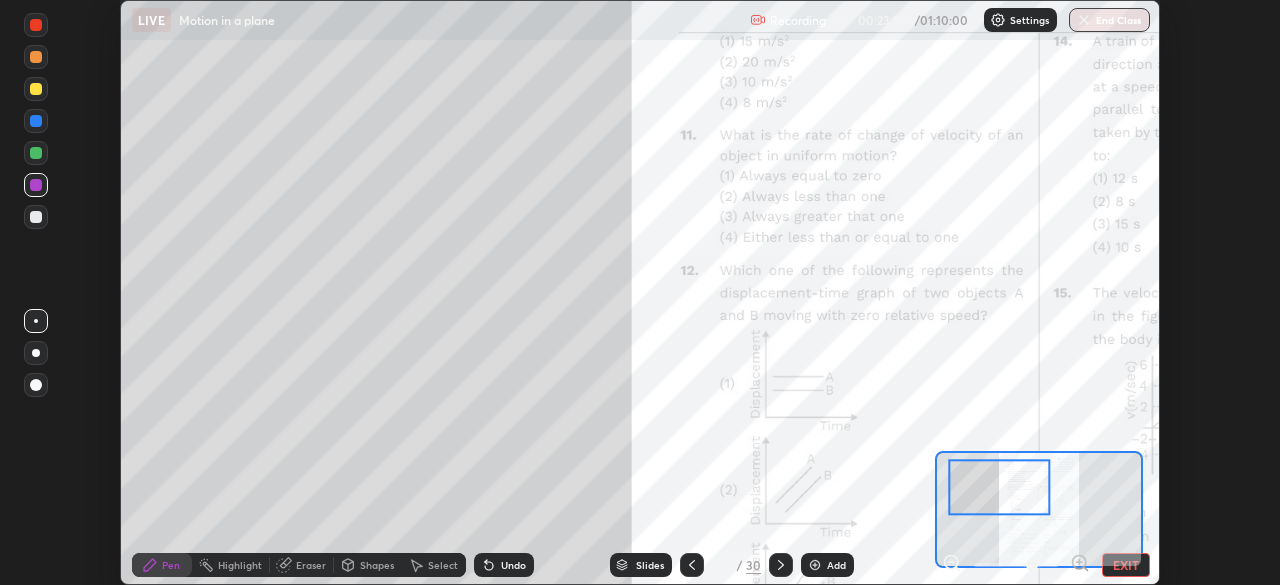 click 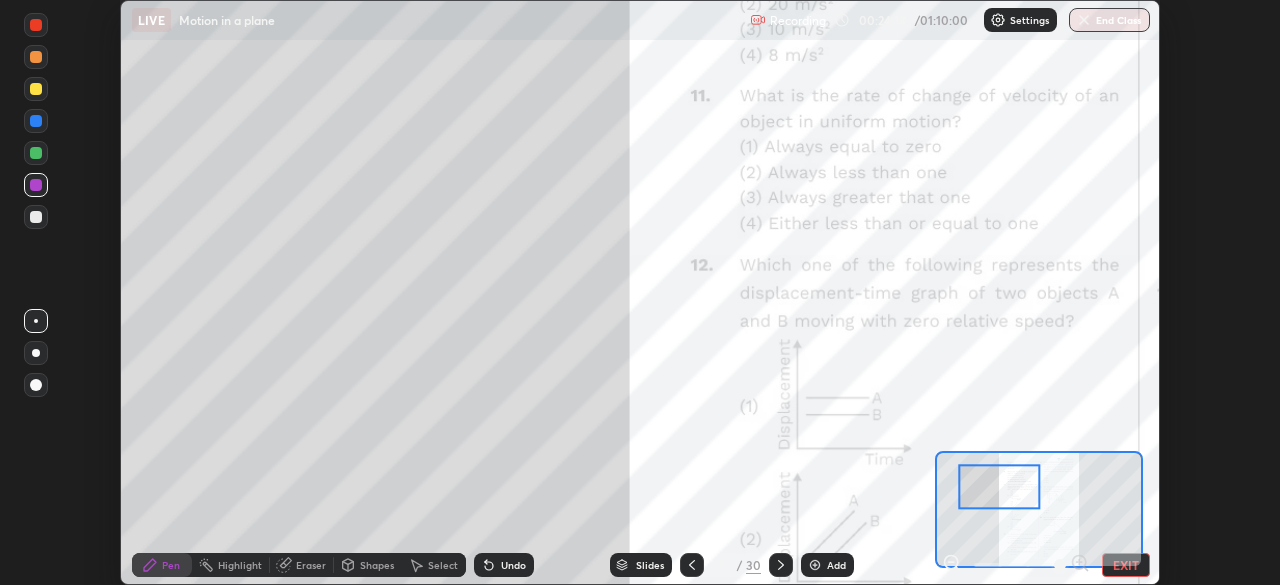 click at bounding box center (36, 153) 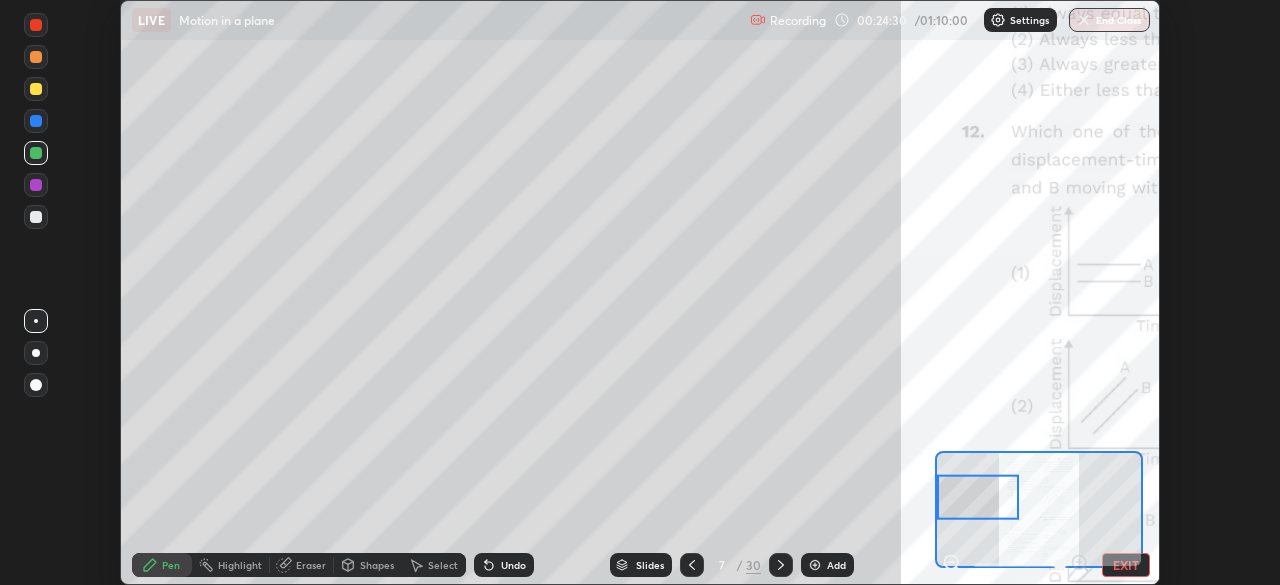 click 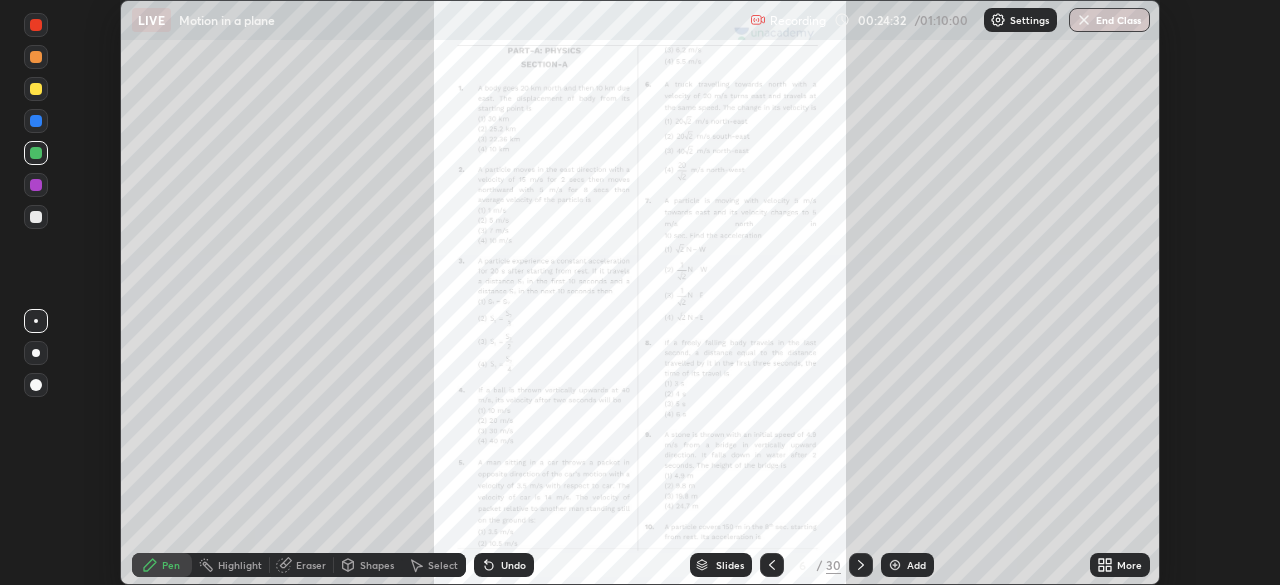 click 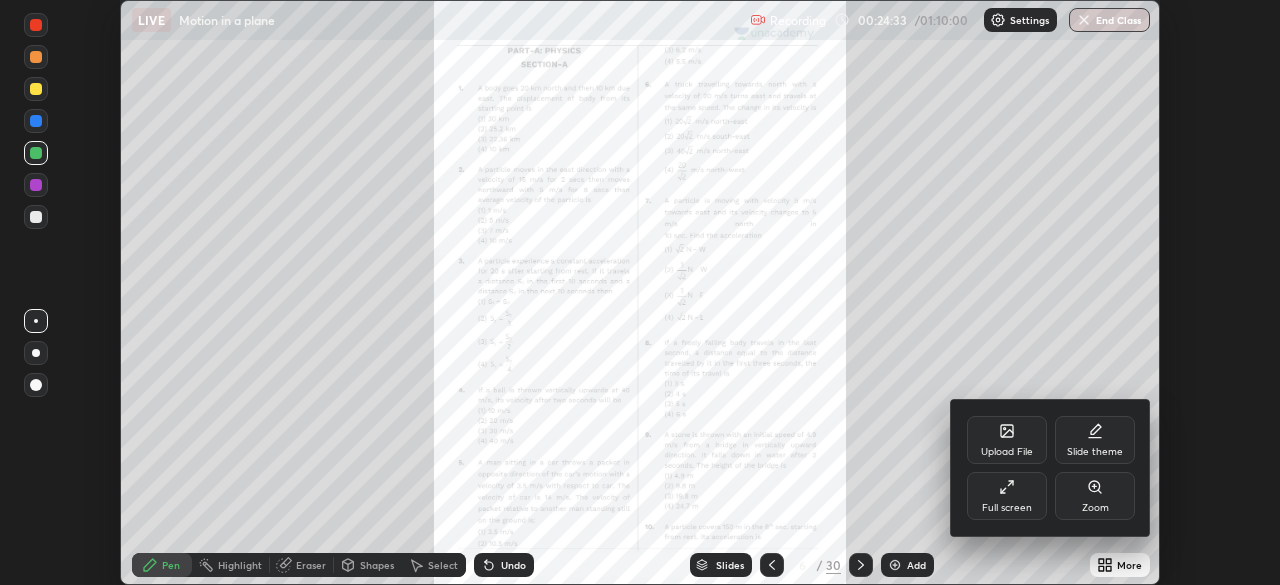click on "Zoom" at bounding box center (1095, 508) 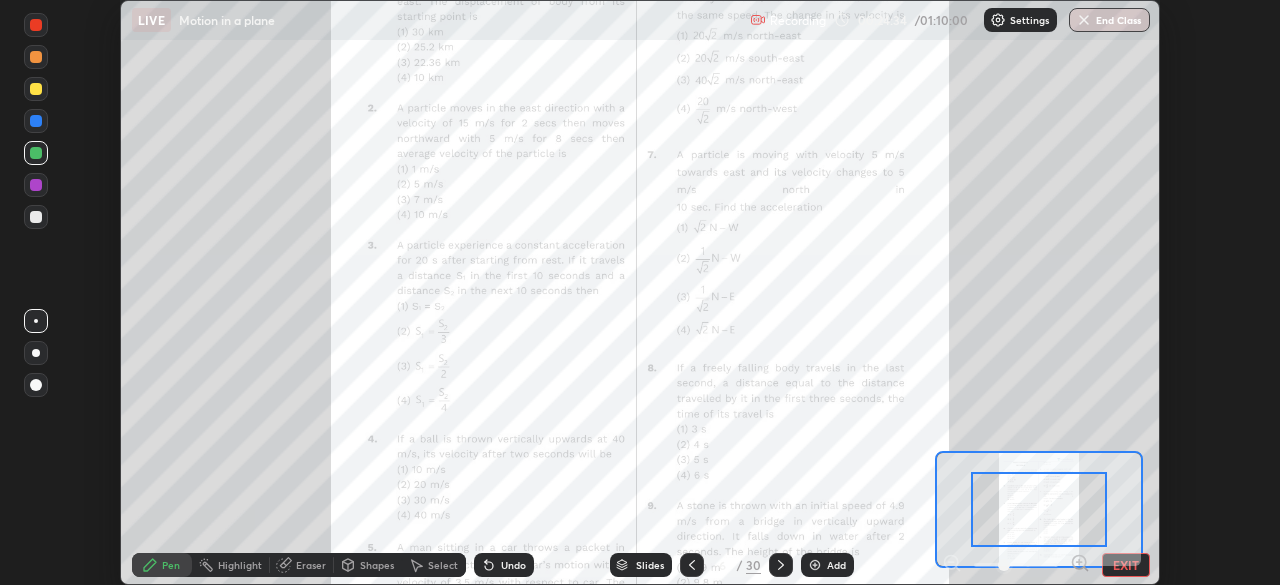 click 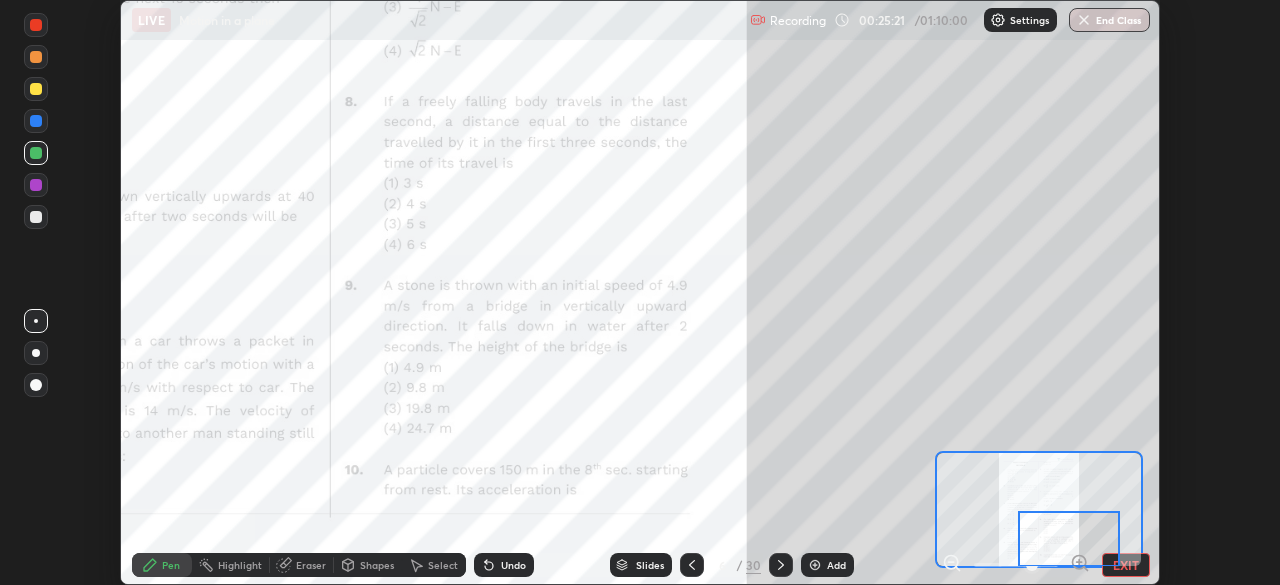 click 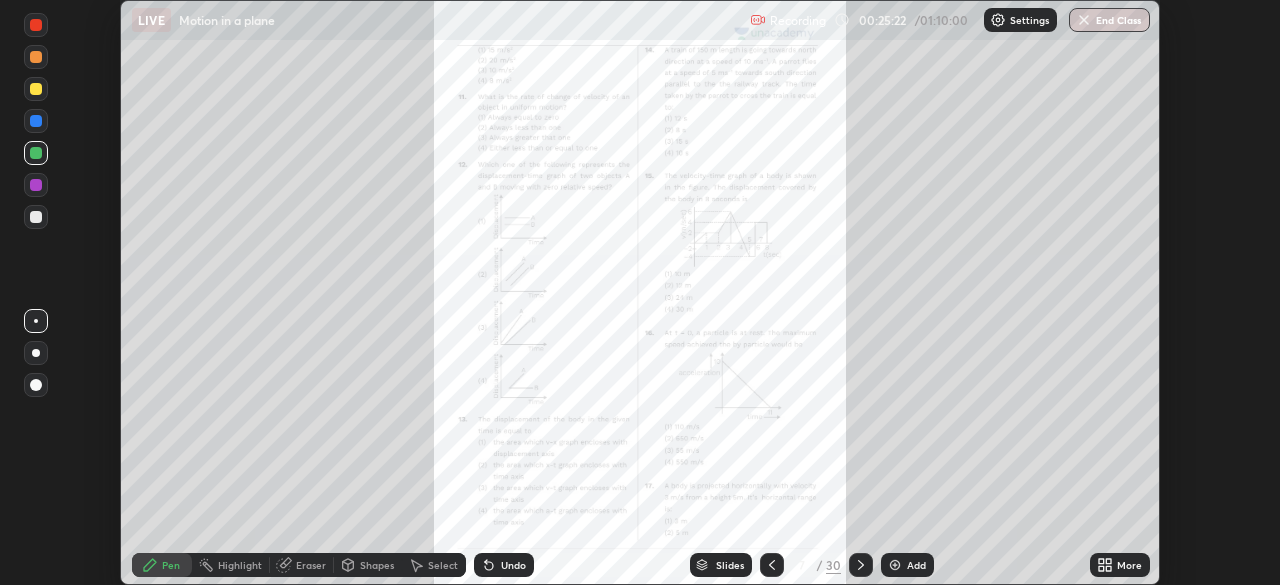 click 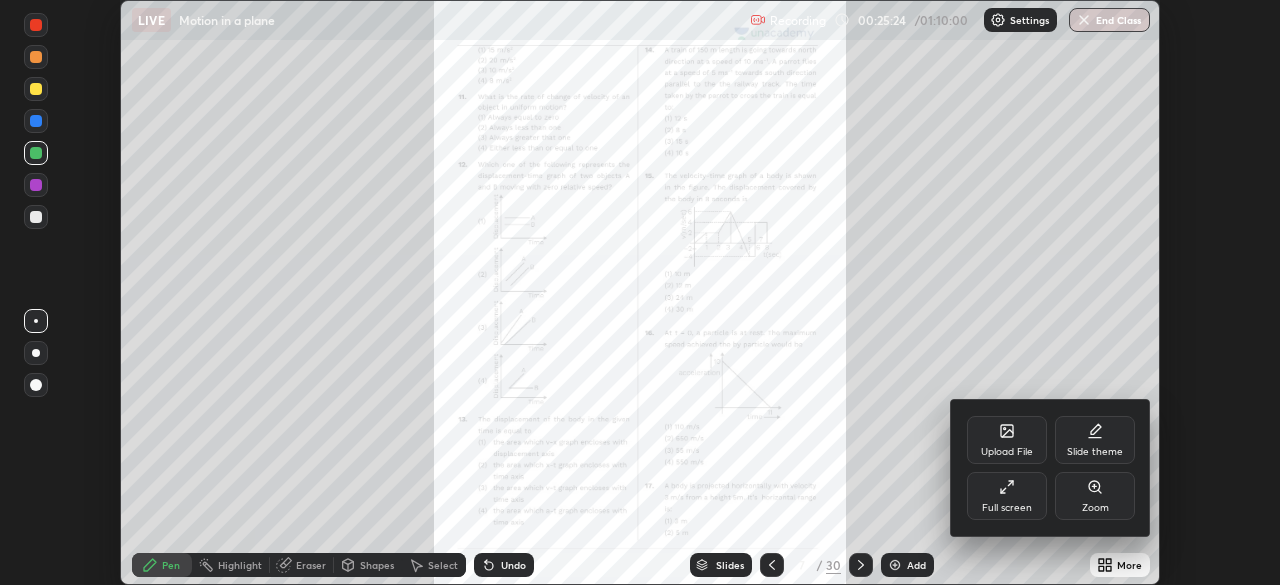 click on "Zoom" at bounding box center [1095, 496] 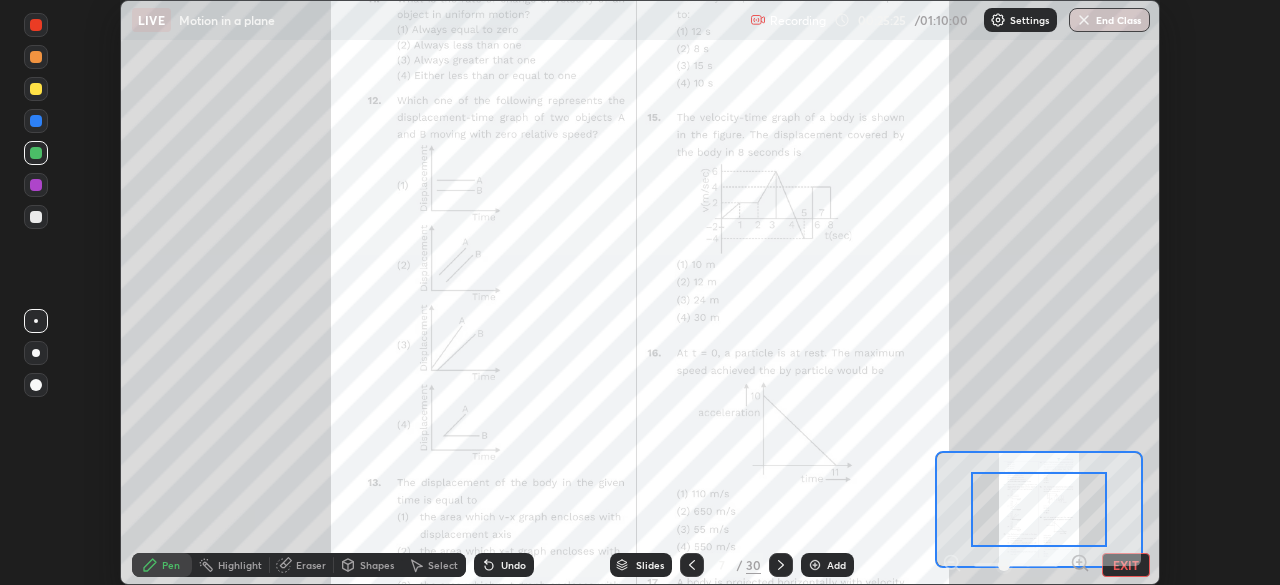 click 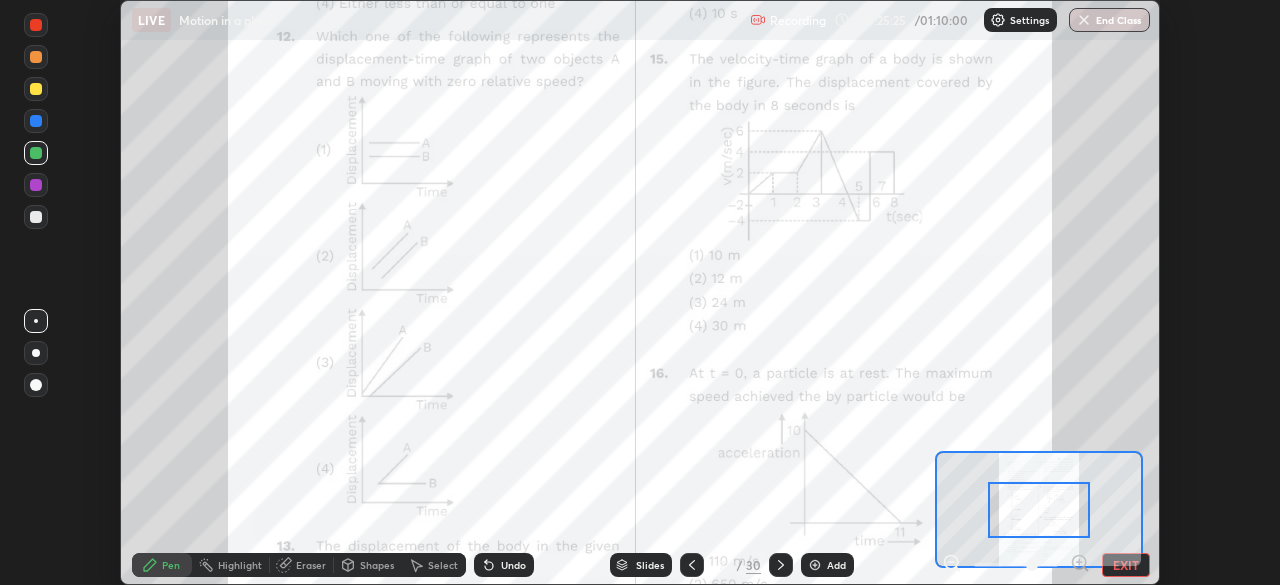 click 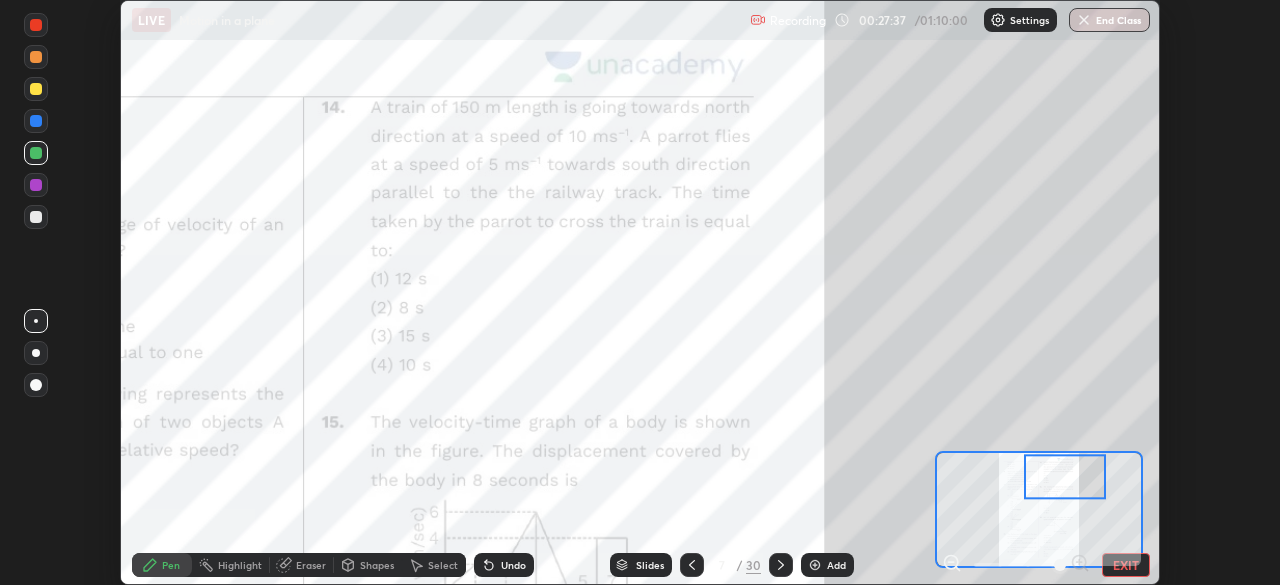 click at bounding box center [36, 153] 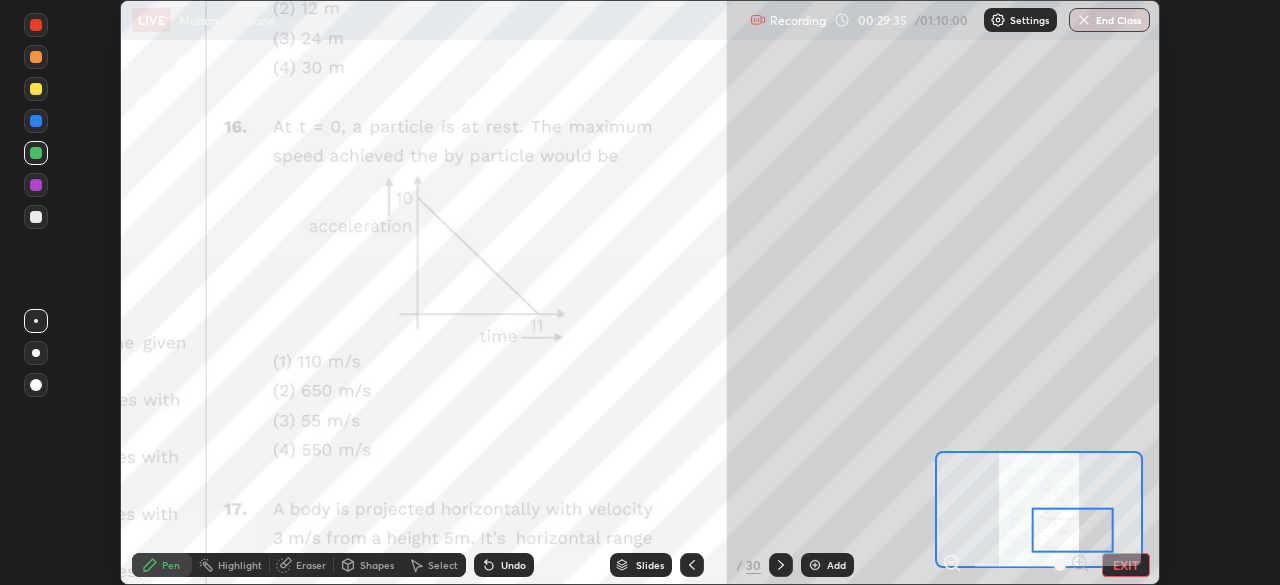 click on "Undo" at bounding box center [504, 565] 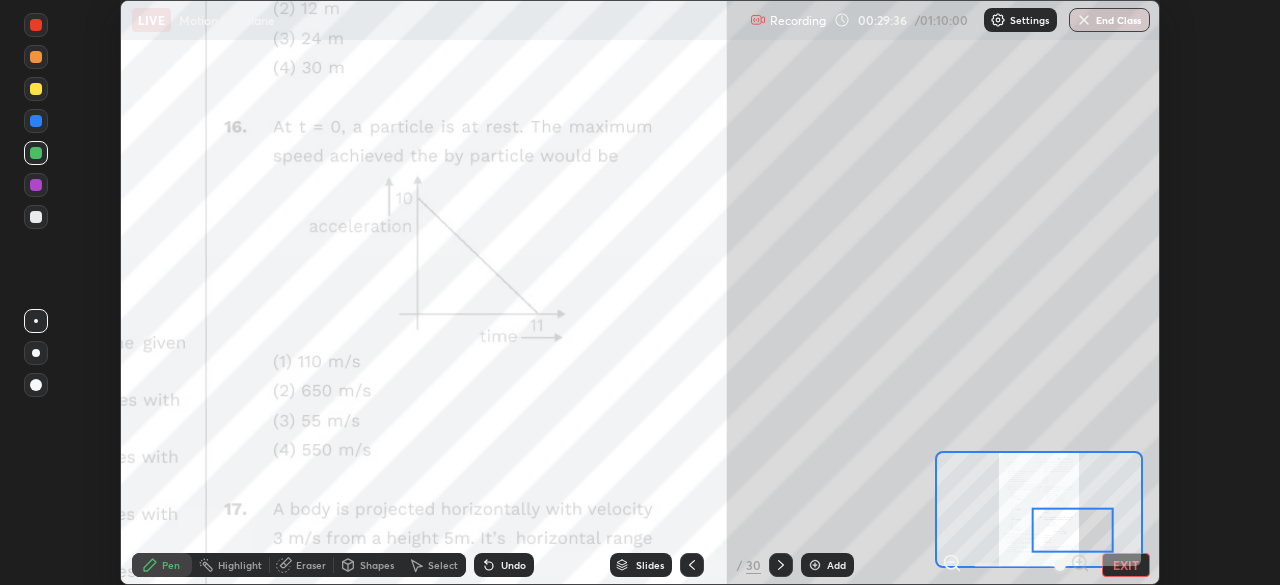 click on "Undo" at bounding box center [504, 565] 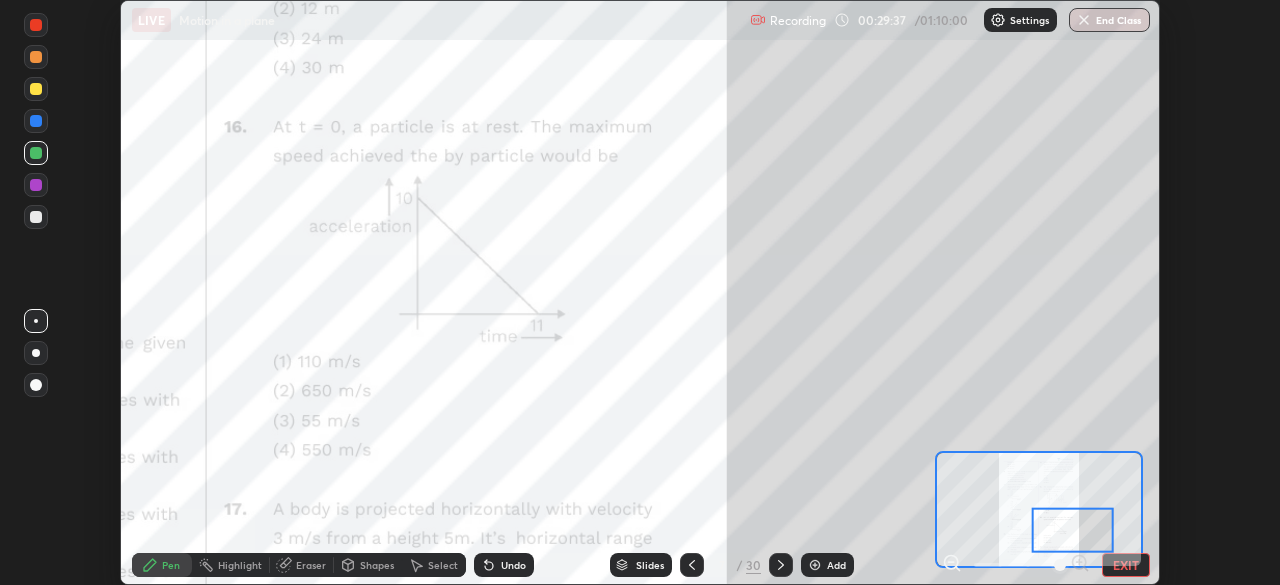 click on "Undo" at bounding box center [500, 565] 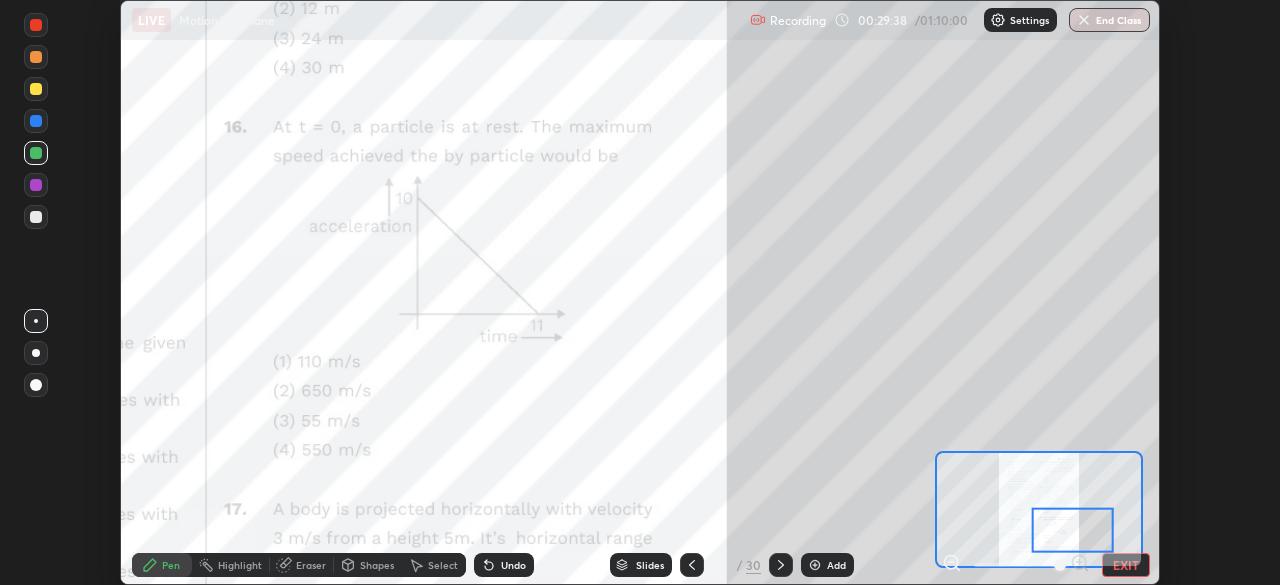 click on "Undo" at bounding box center [500, 565] 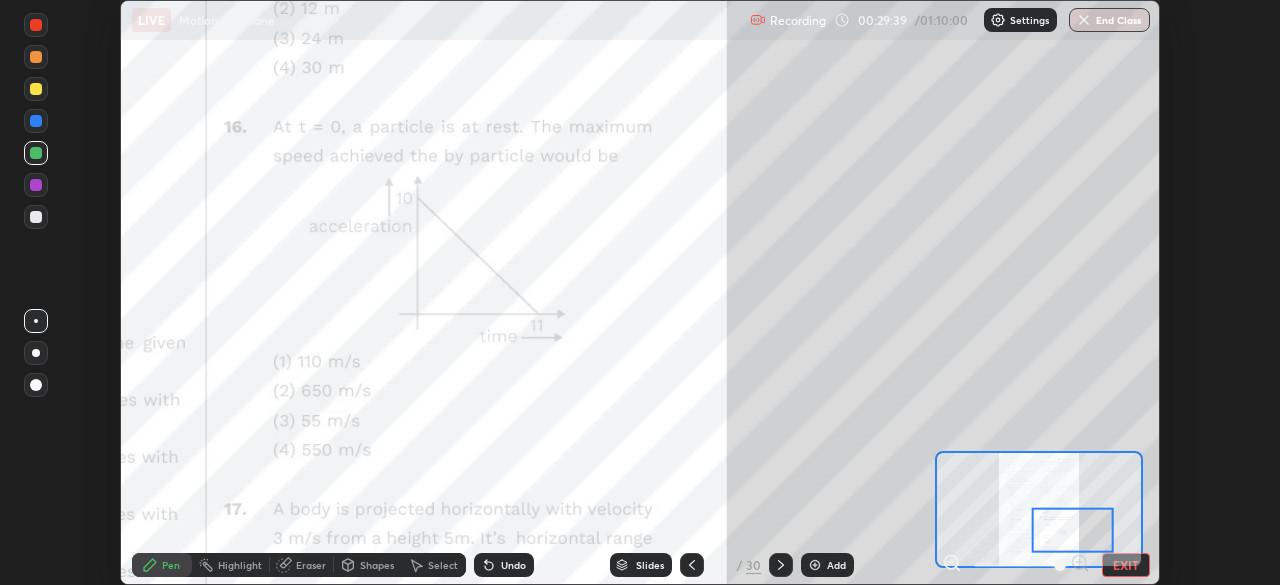 click on "Undo" at bounding box center (500, 565) 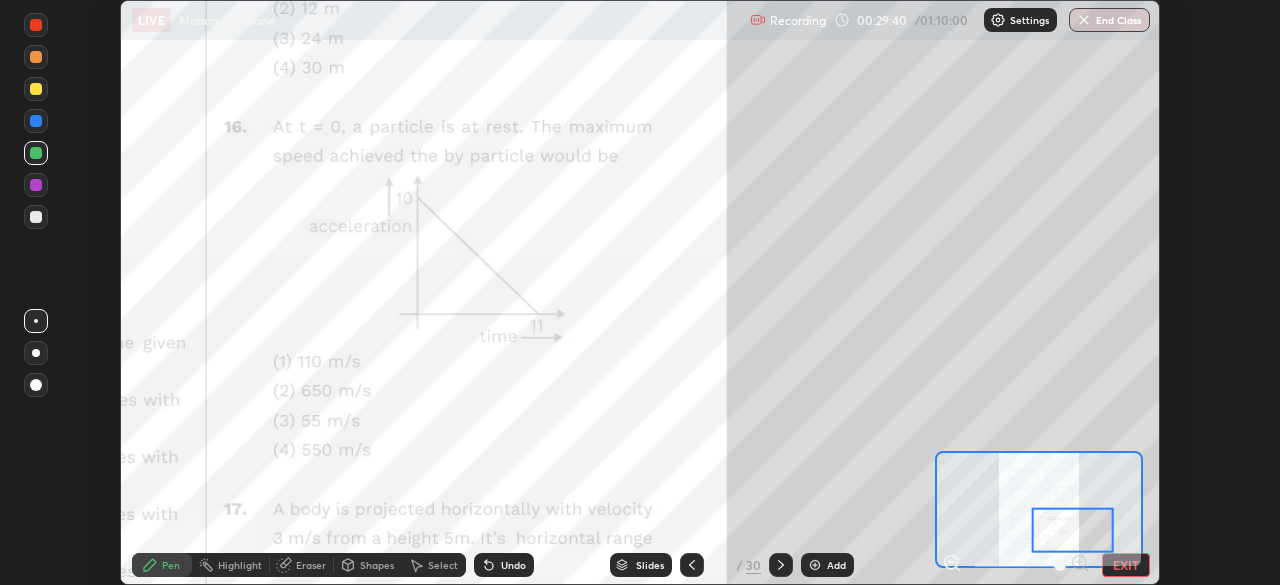 click on "Undo" at bounding box center (504, 565) 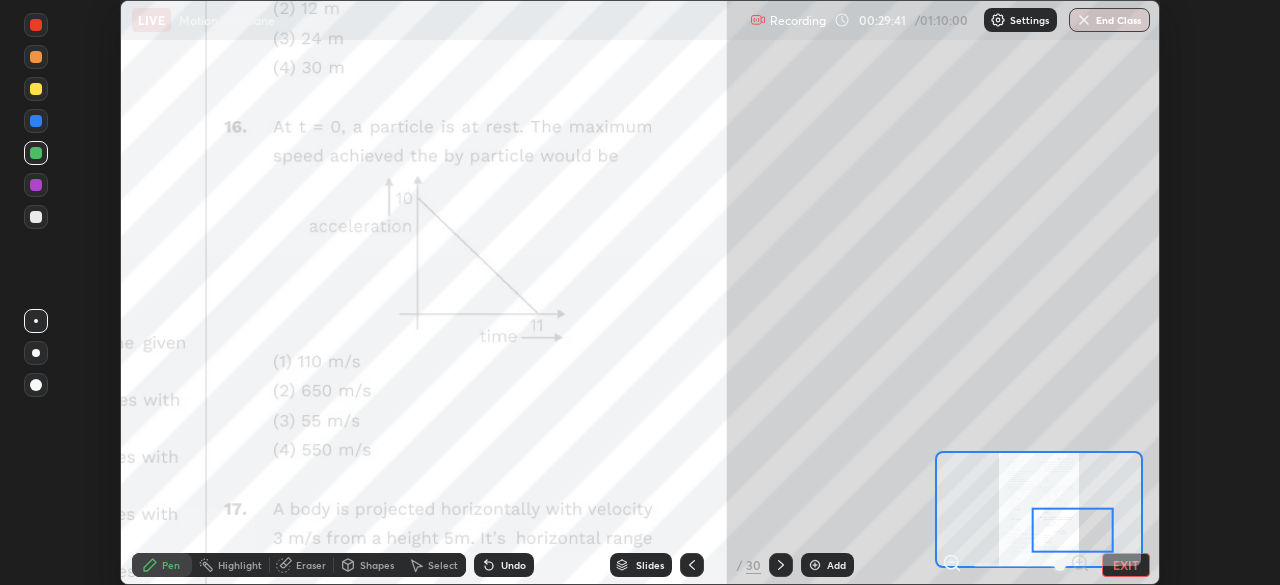 click on "Undo" at bounding box center (504, 565) 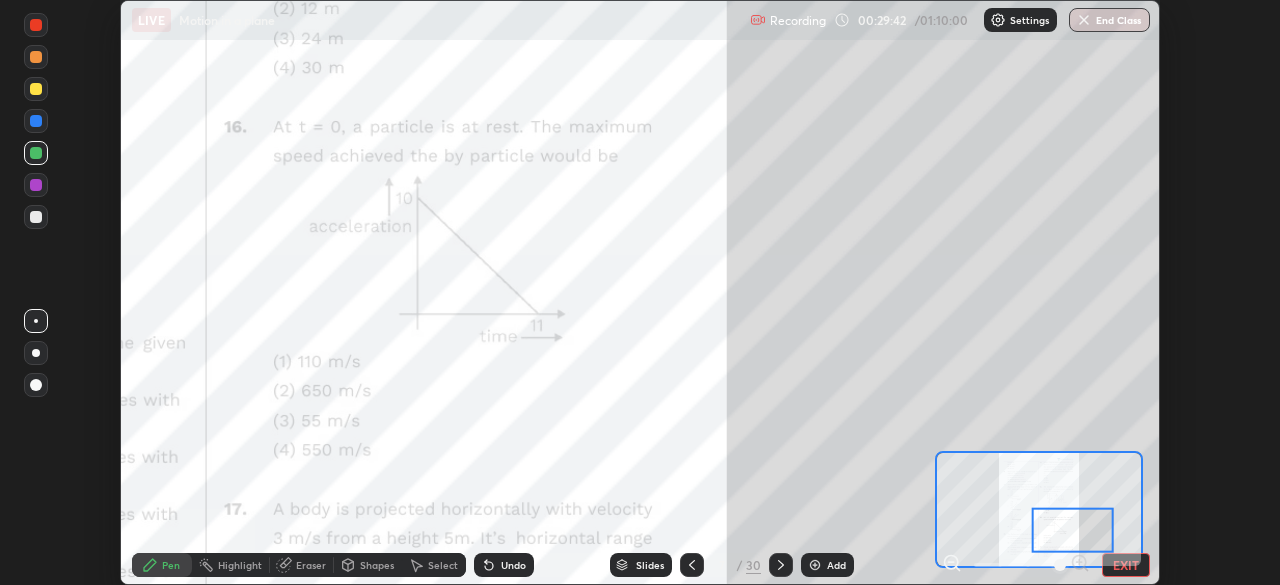 click on "Undo" at bounding box center [513, 565] 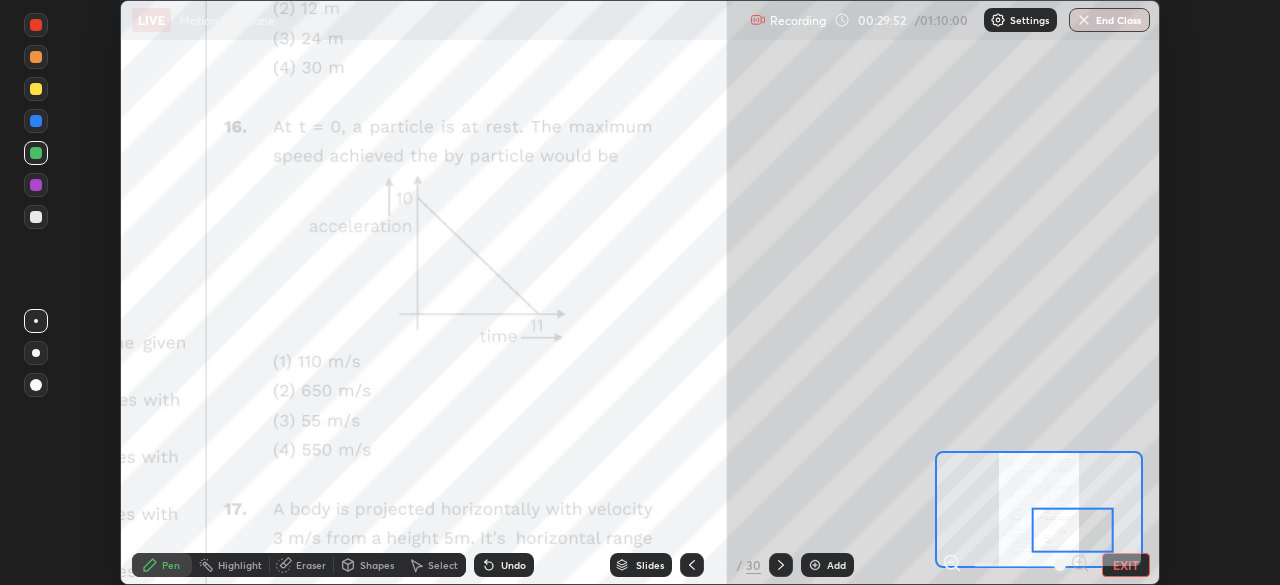 click on "Undo" at bounding box center [504, 565] 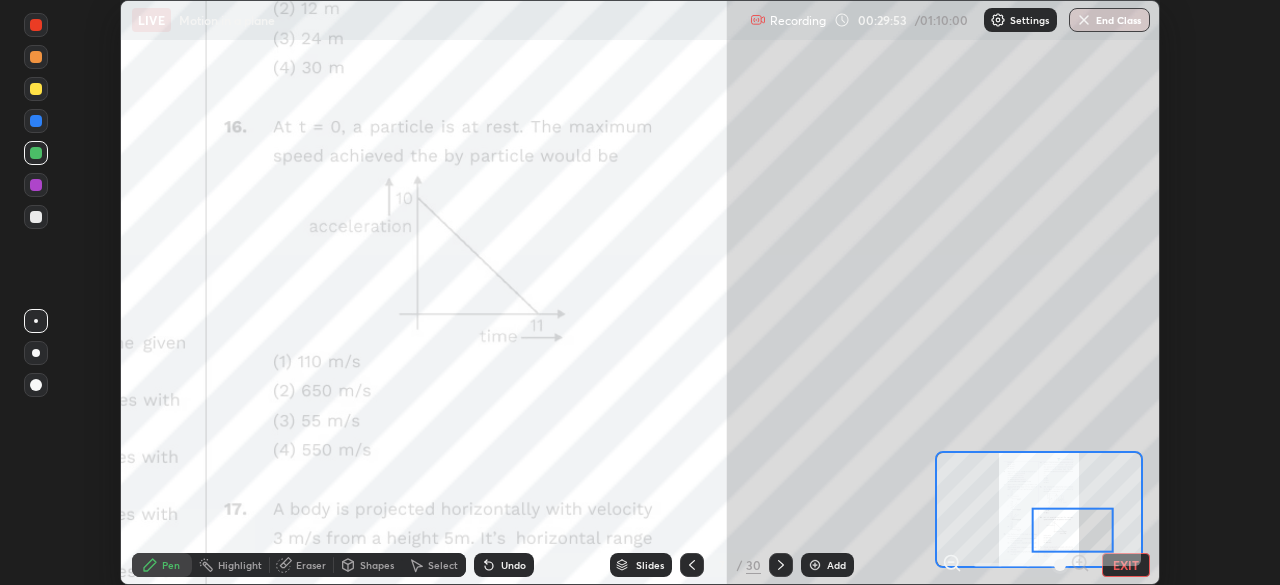 click on "Undo" at bounding box center (504, 565) 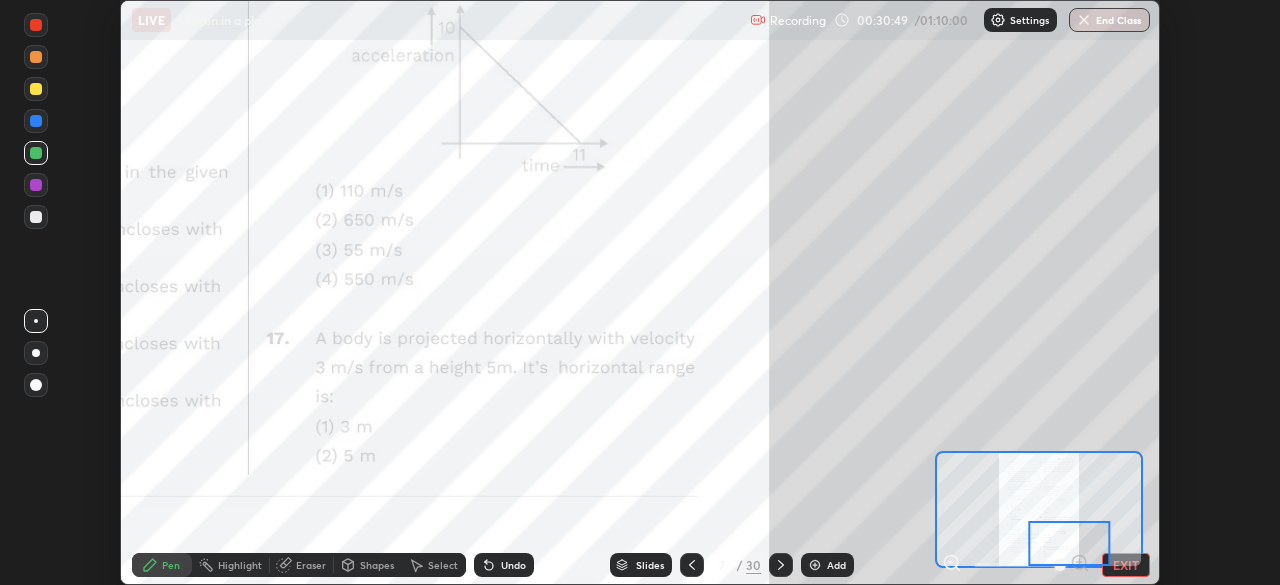 click 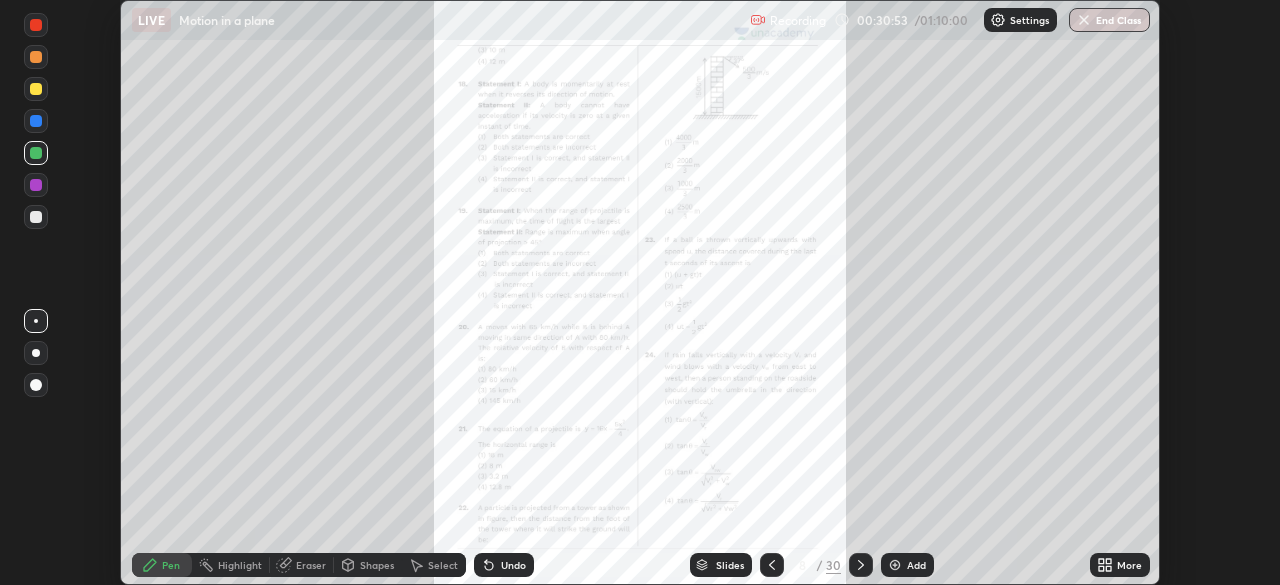 click on "More" at bounding box center (1129, 565) 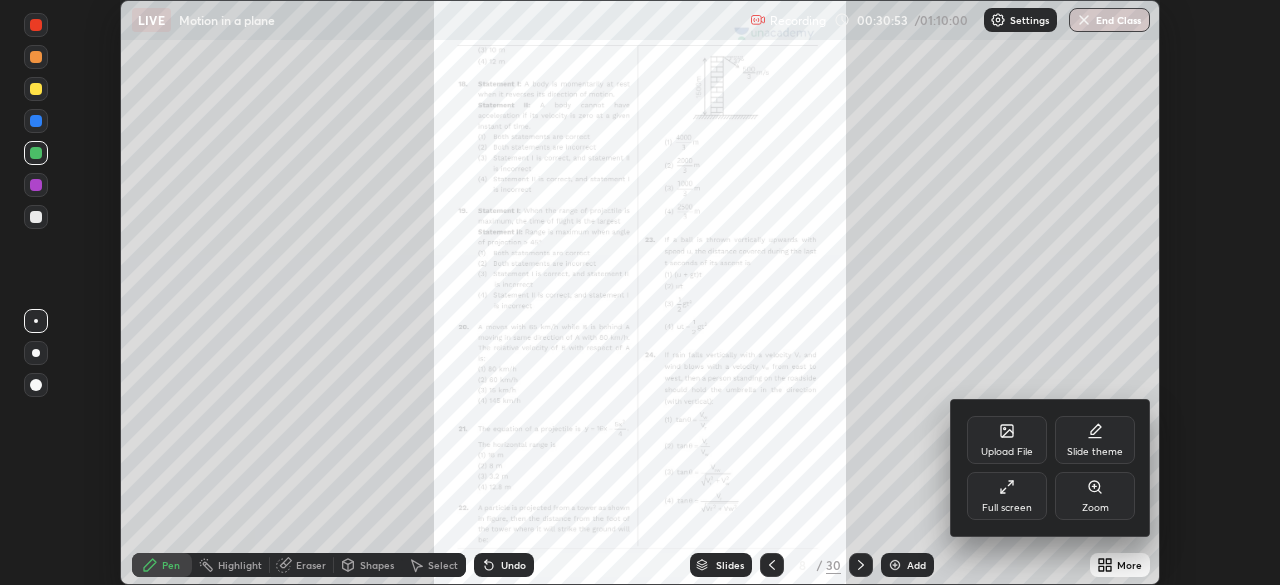 click on "Zoom" at bounding box center (1095, 496) 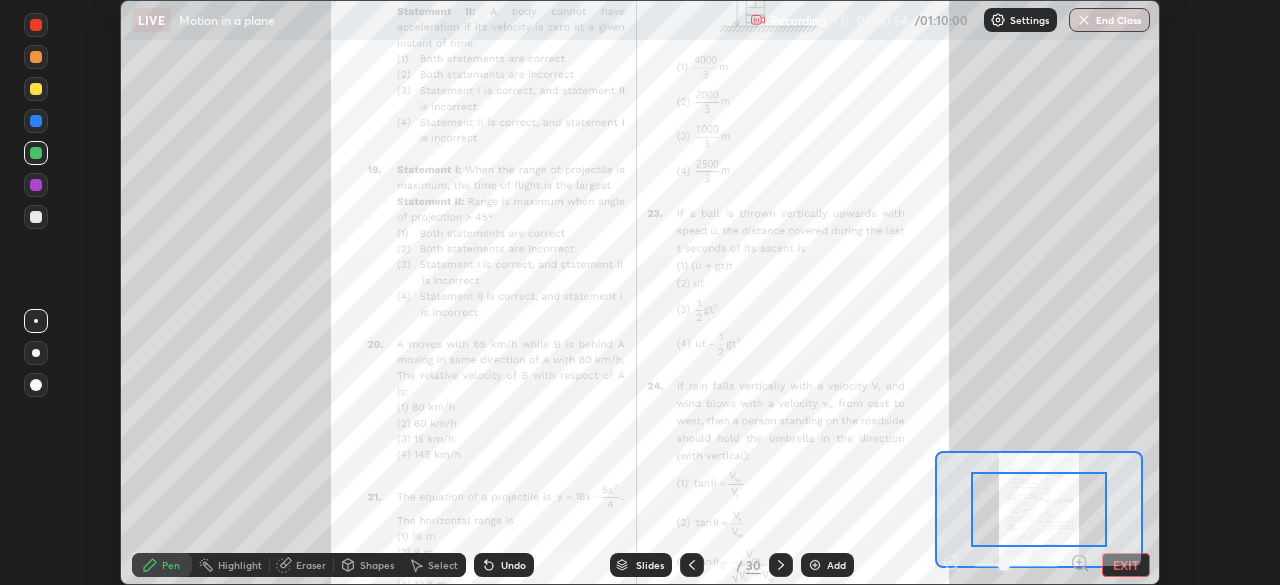click 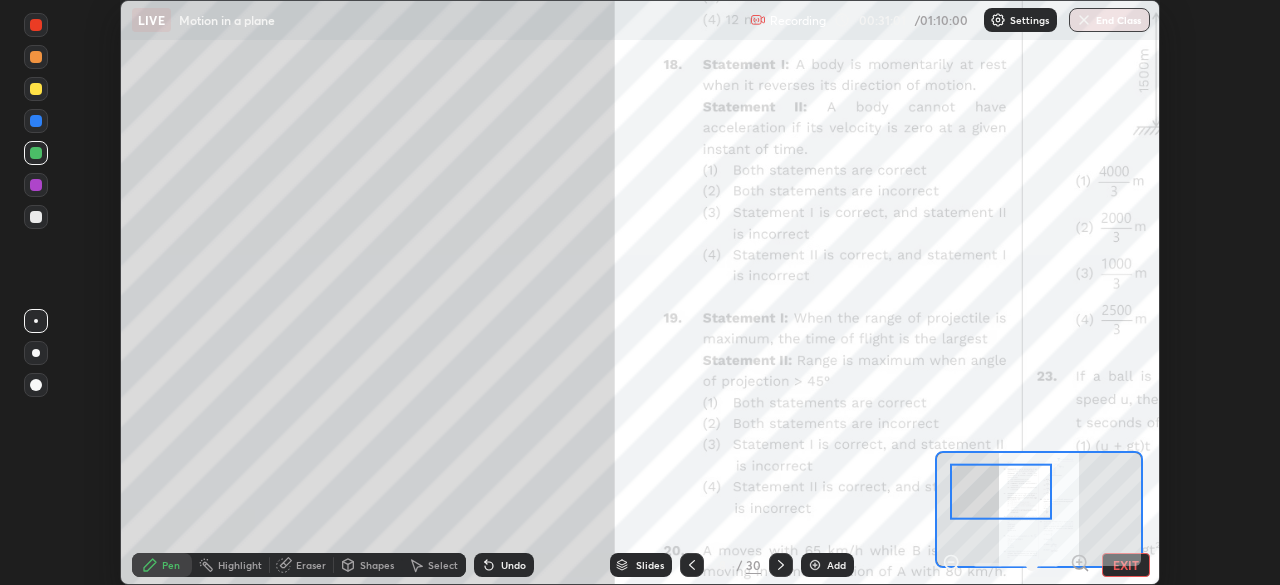 click 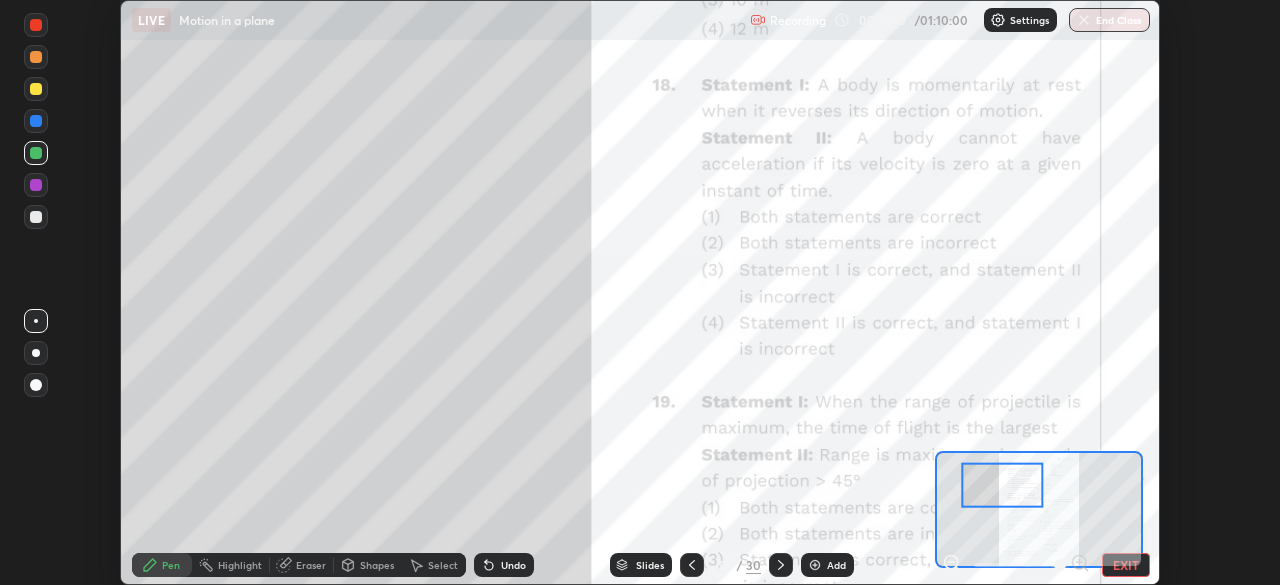 click at bounding box center [36, 153] 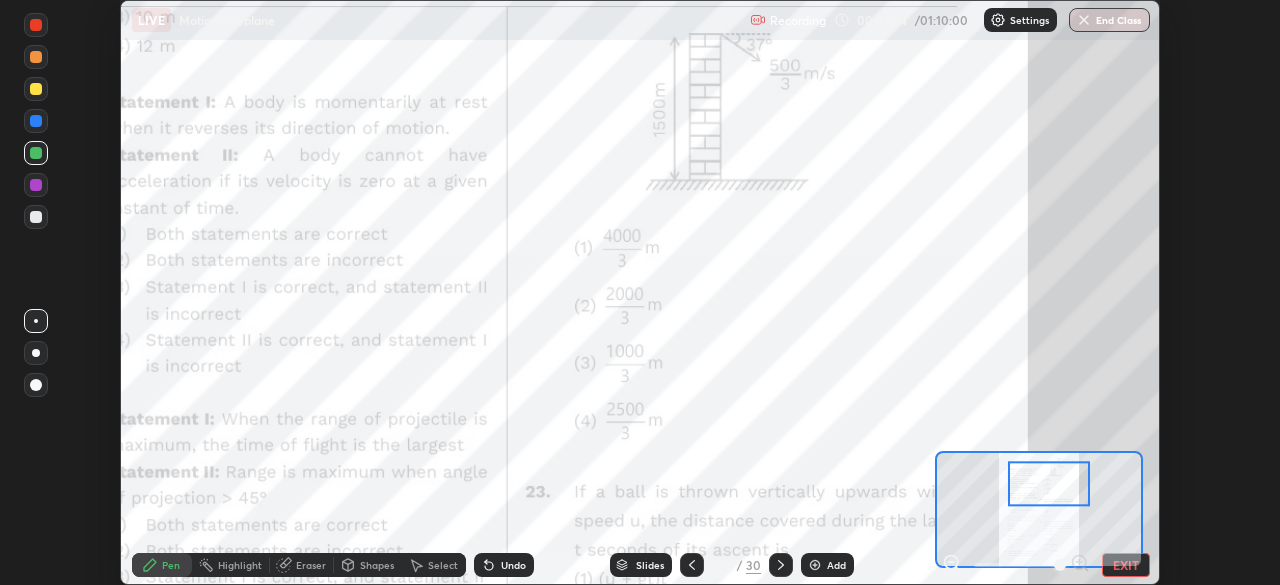 click at bounding box center [36, 153] 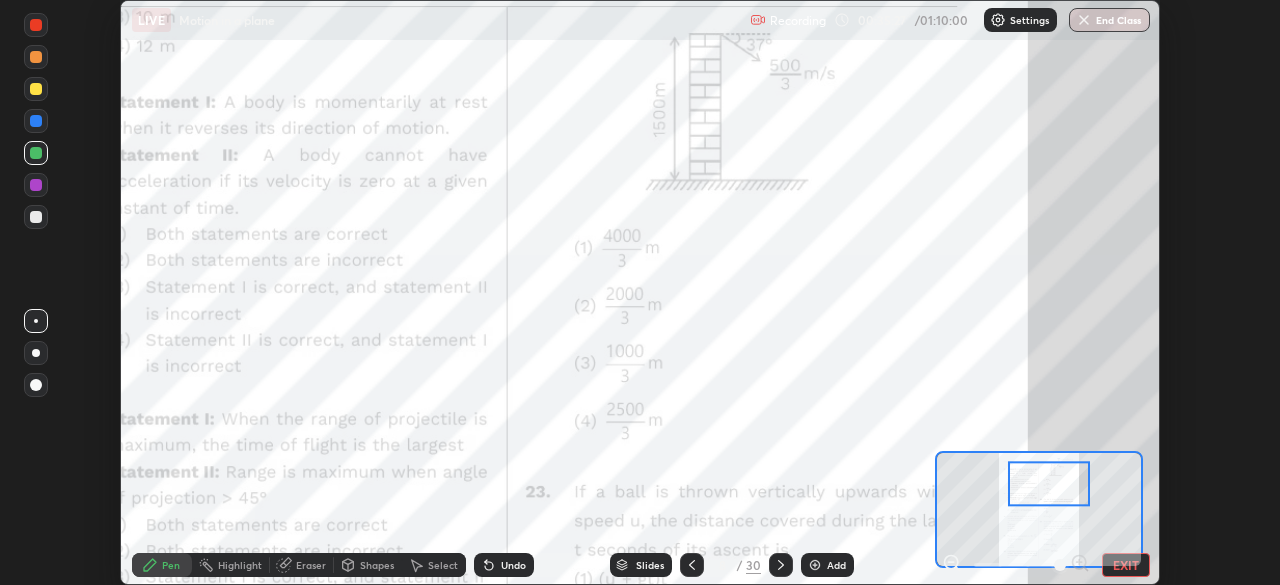 click on "Undo" at bounding box center [504, 565] 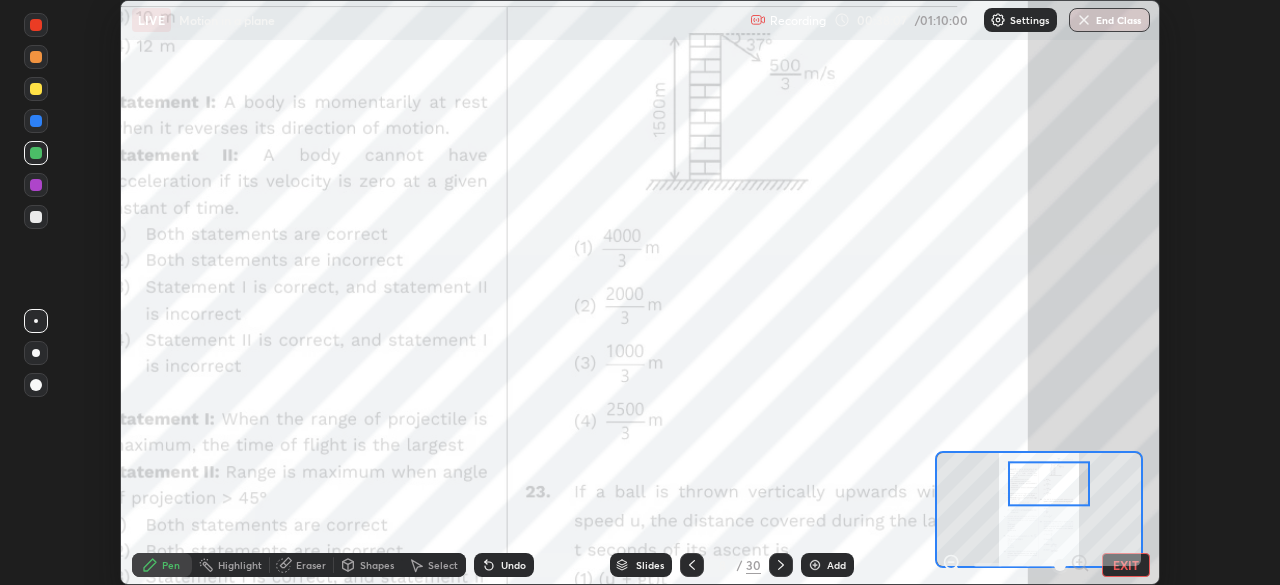 click on "Eraser" at bounding box center (302, 565) 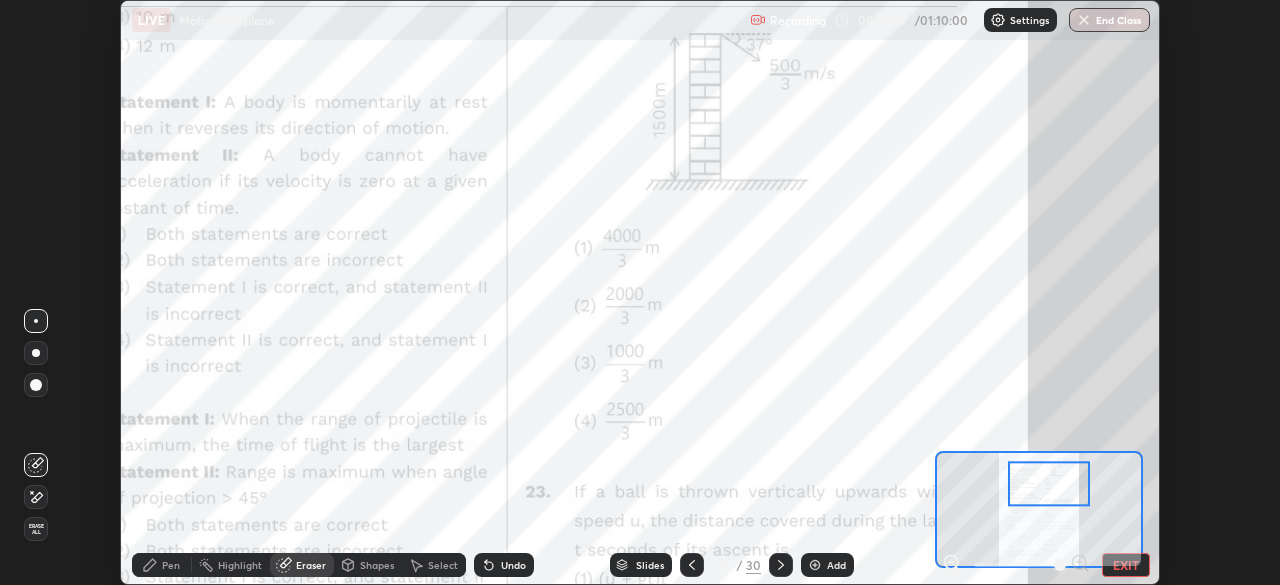 click on "Pen" at bounding box center (162, 565) 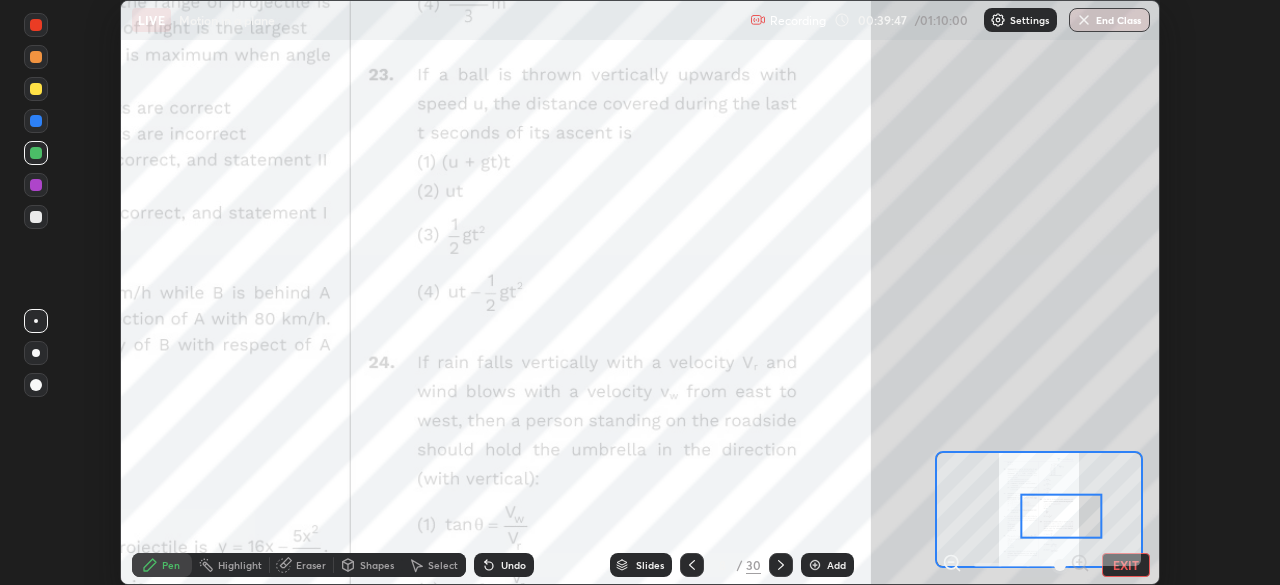 click at bounding box center [36, 153] 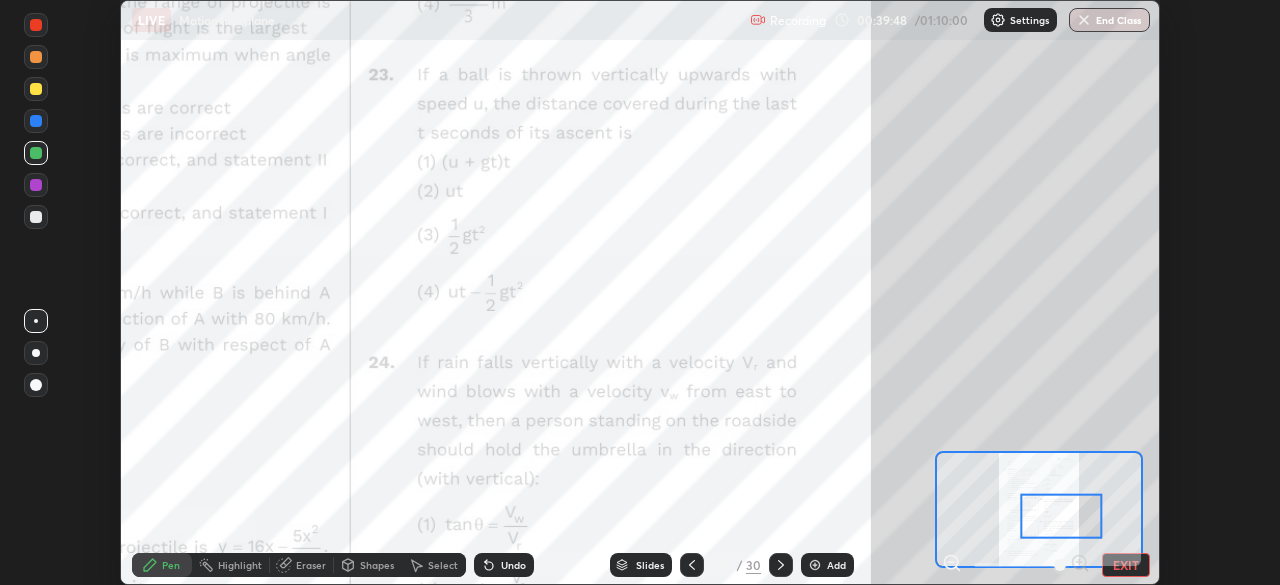 click at bounding box center [36, 153] 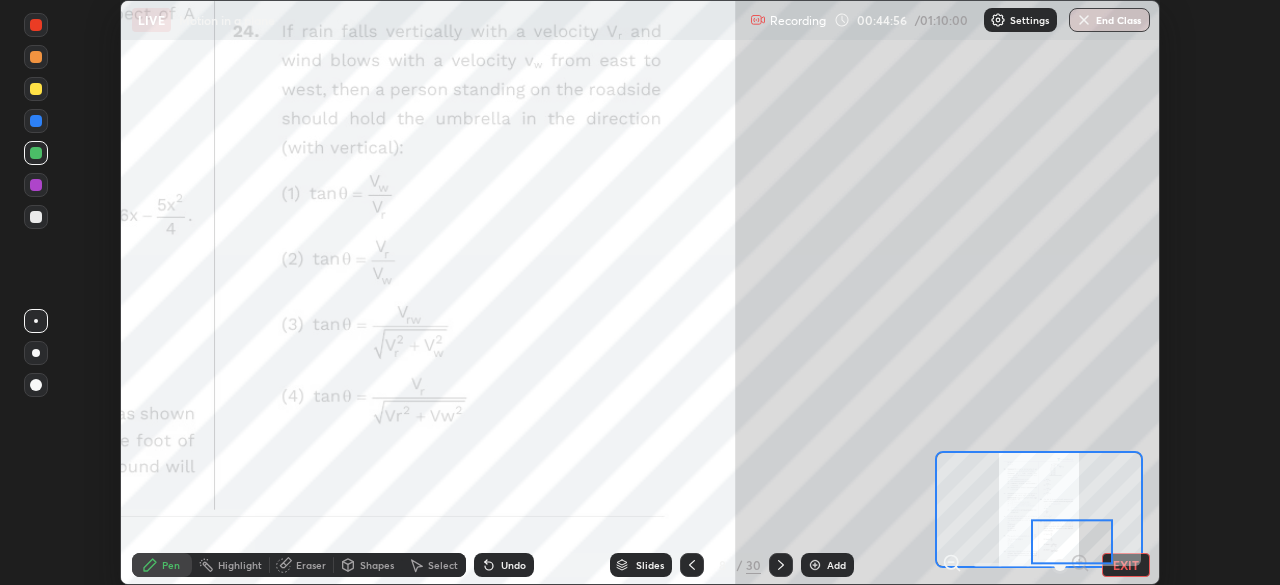 click at bounding box center [36, 57] 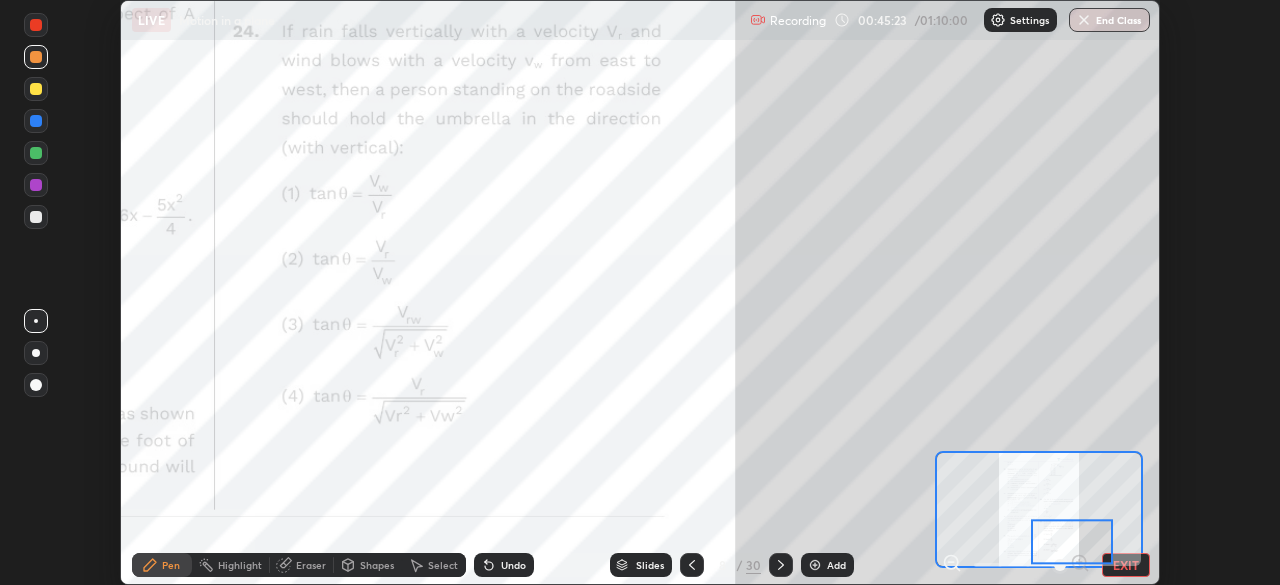 click on "Undo" at bounding box center [504, 565] 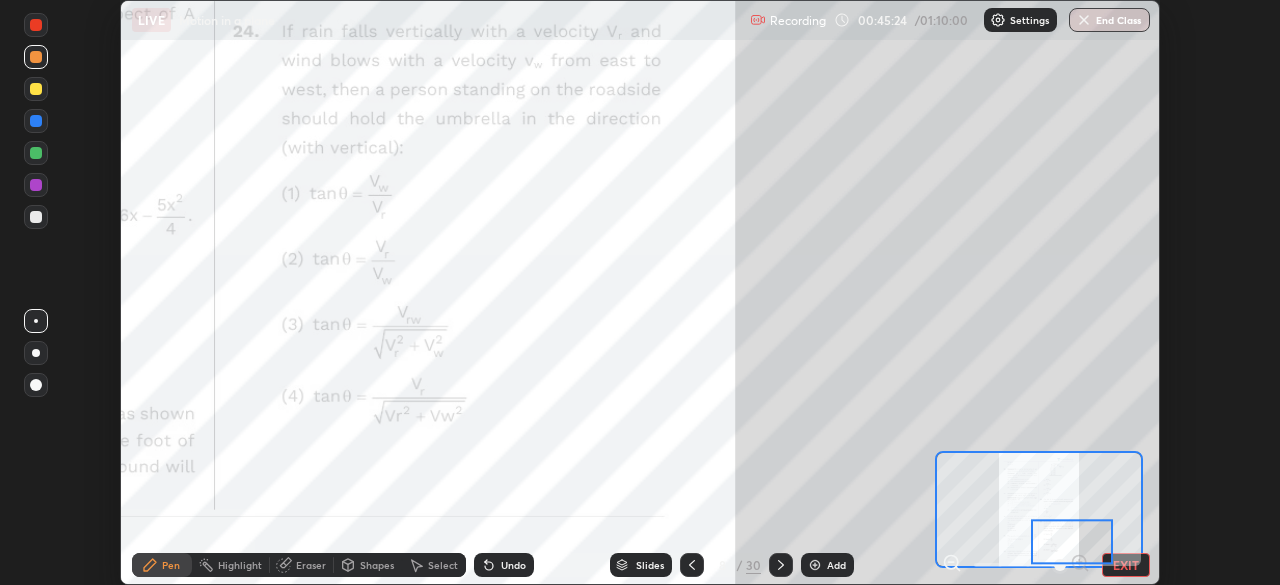 click on "Undo" at bounding box center [504, 565] 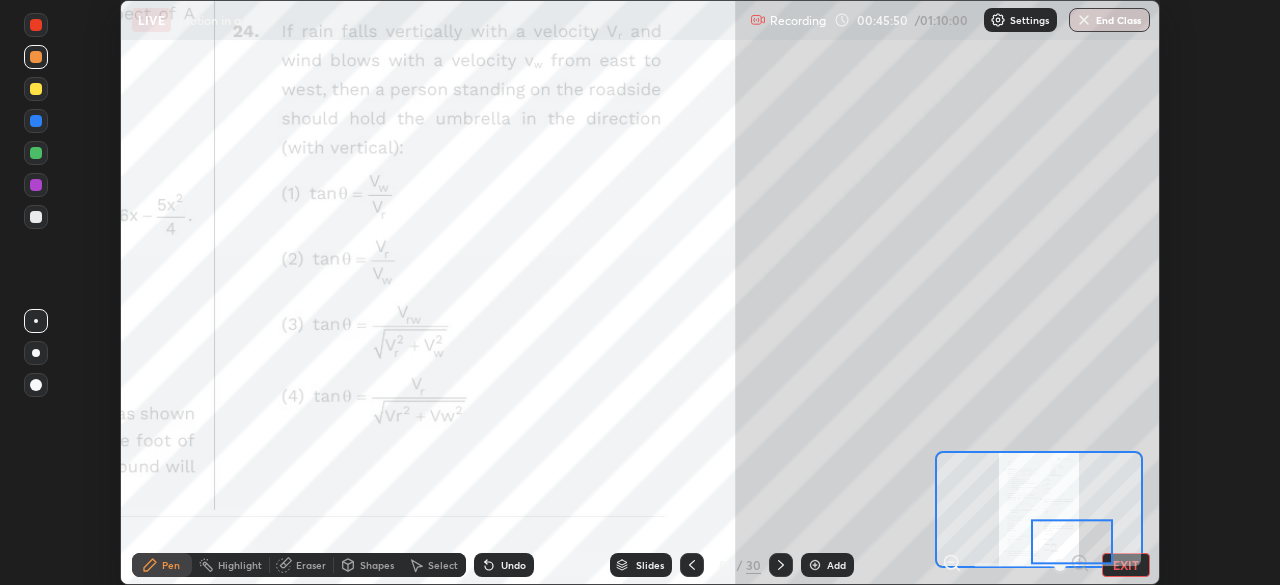 click at bounding box center [36, 153] 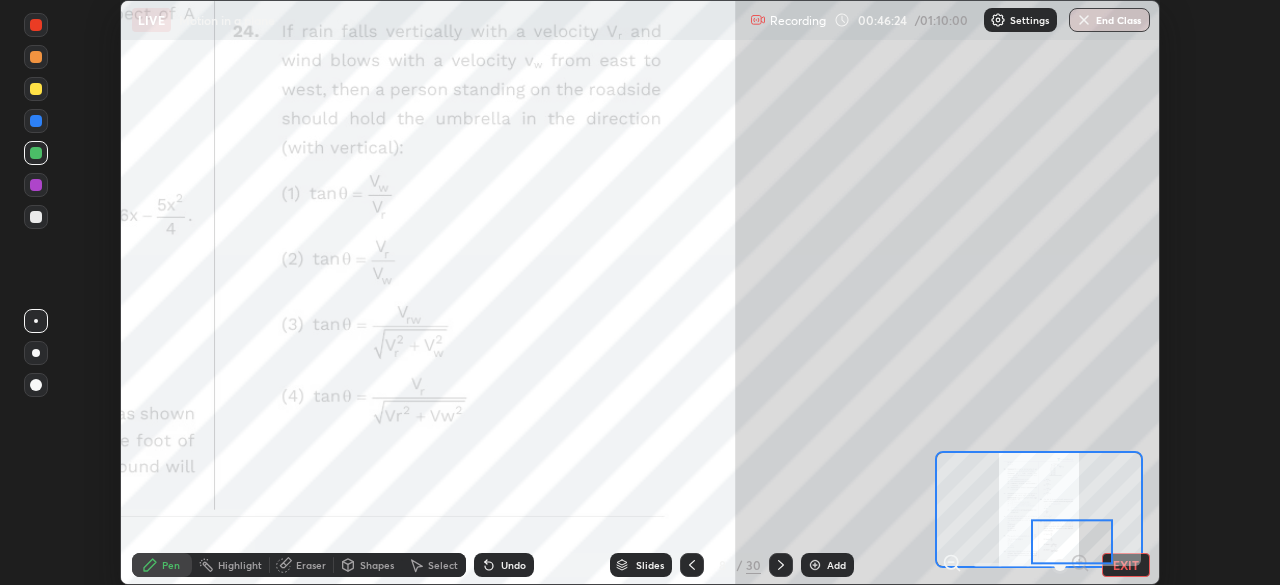 click 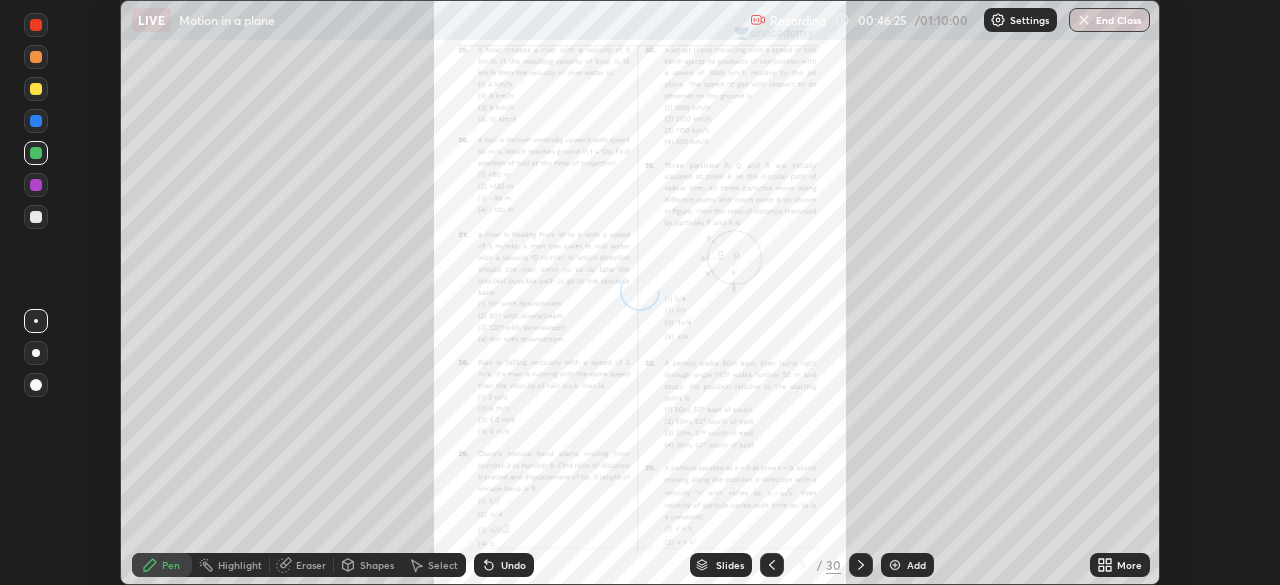click 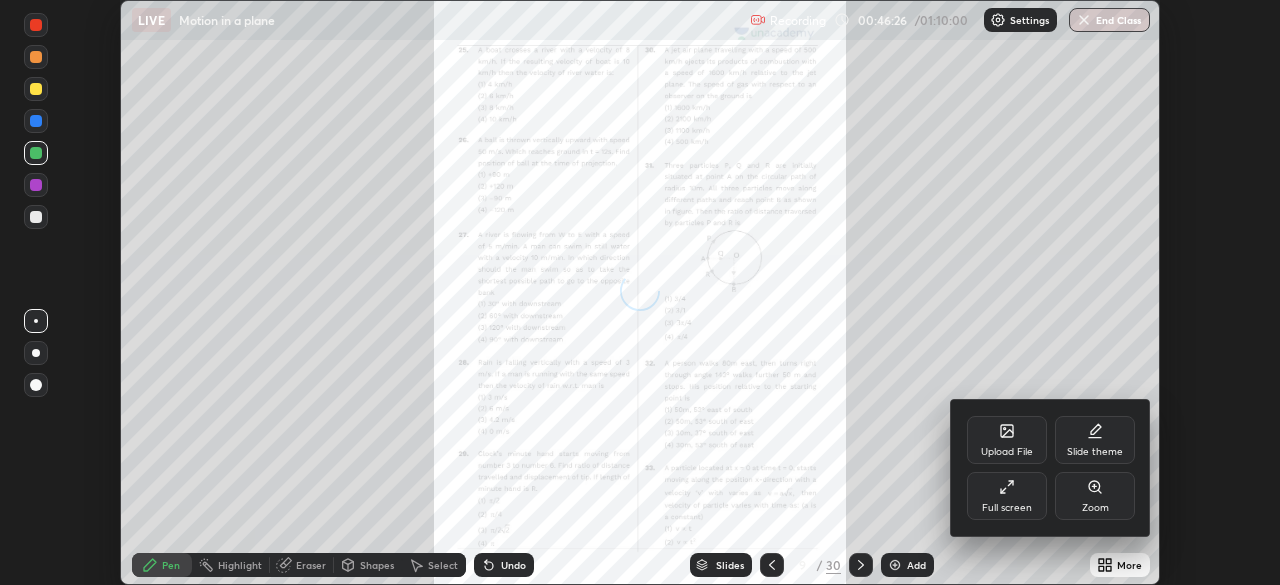 click on "Zoom" at bounding box center (1095, 496) 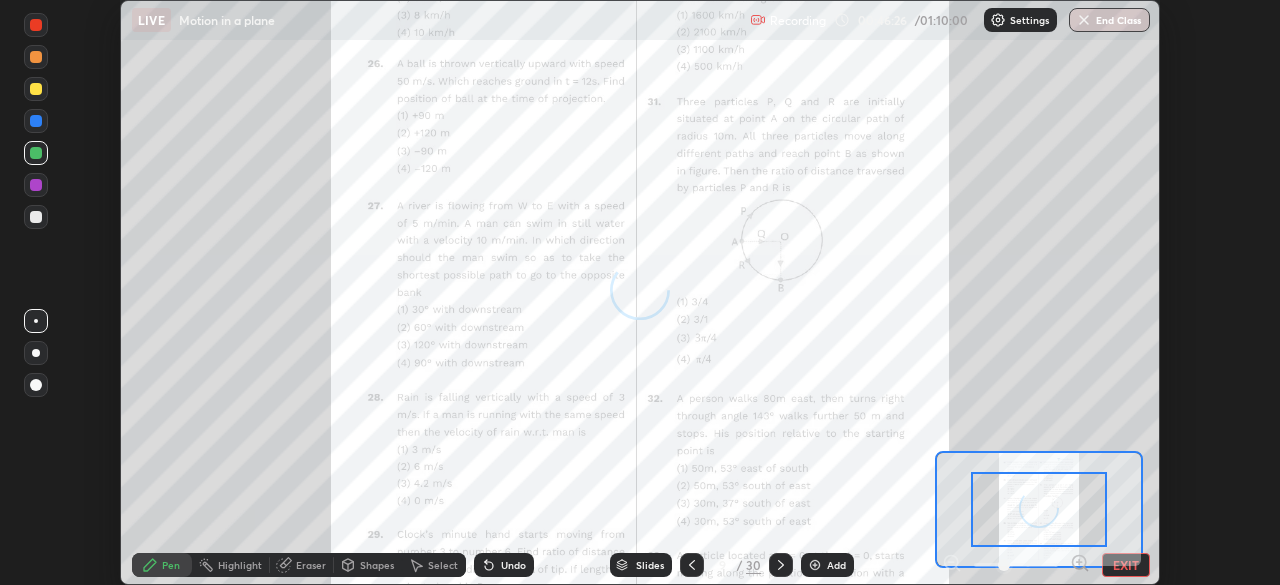 click 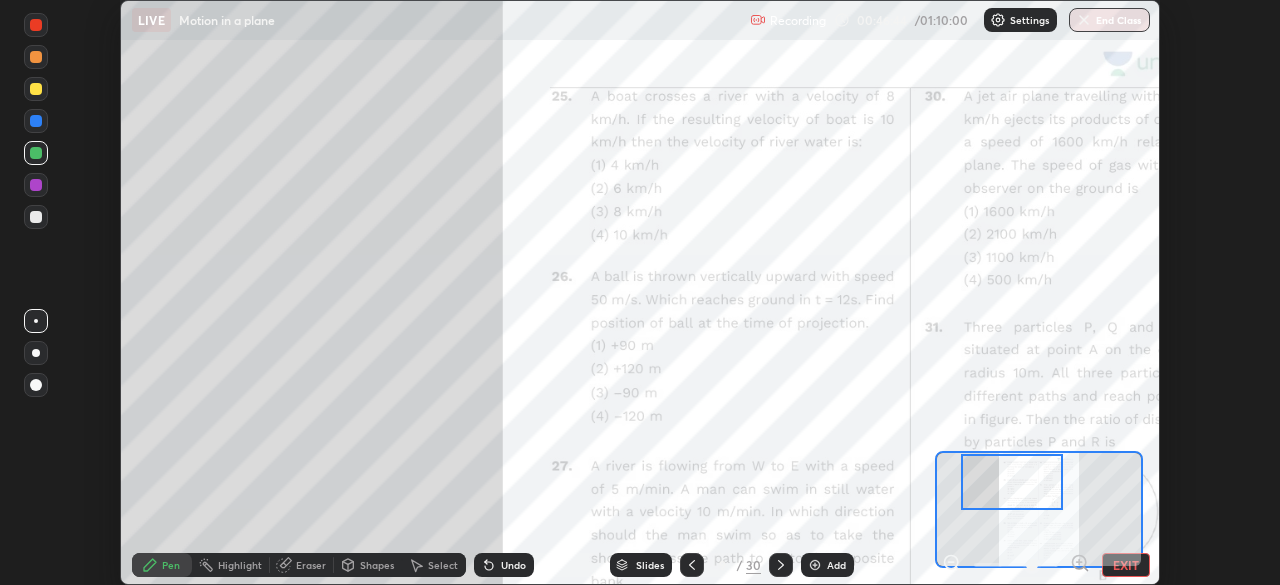 click 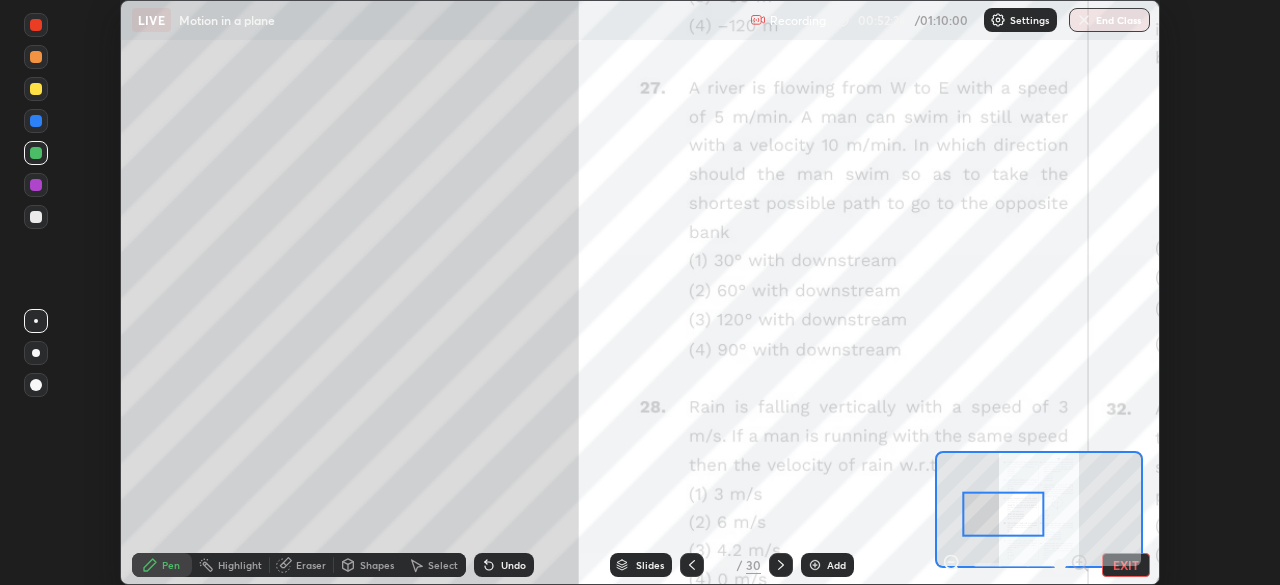 click at bounding box center [36, 57] 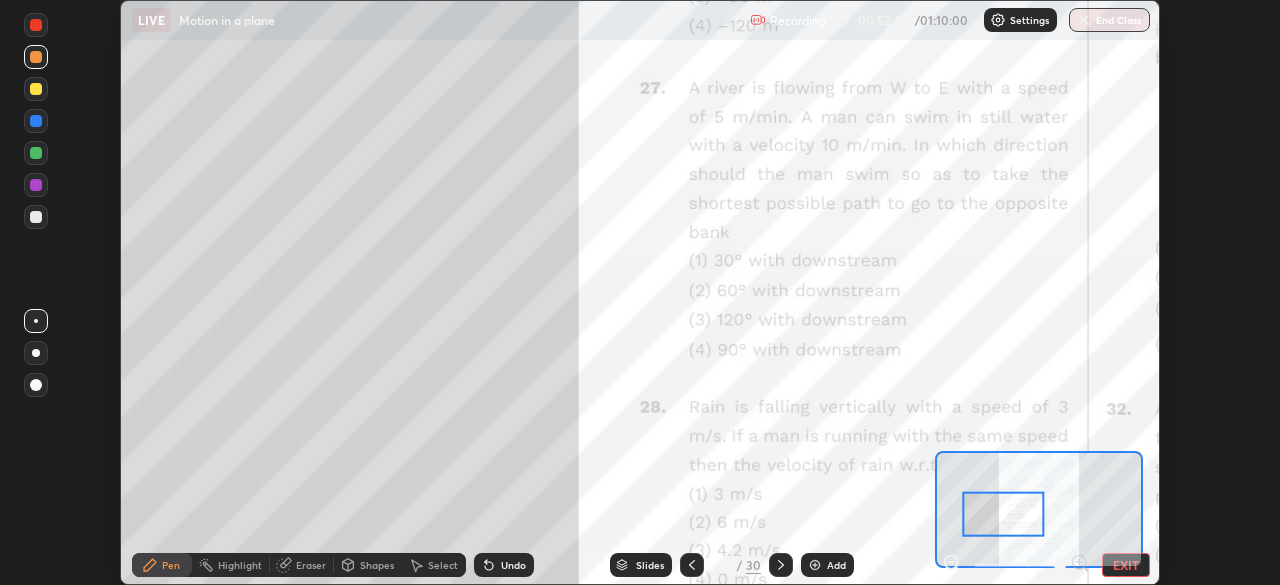 click at bounding box center [36, 25] 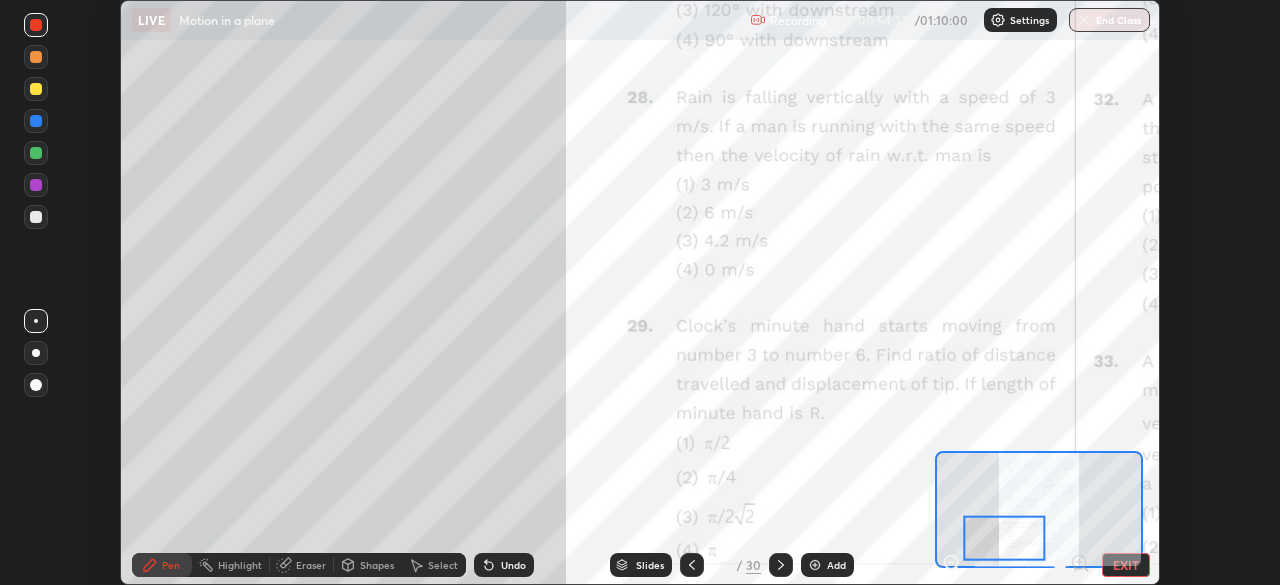 click at bounding box center [36, 153] 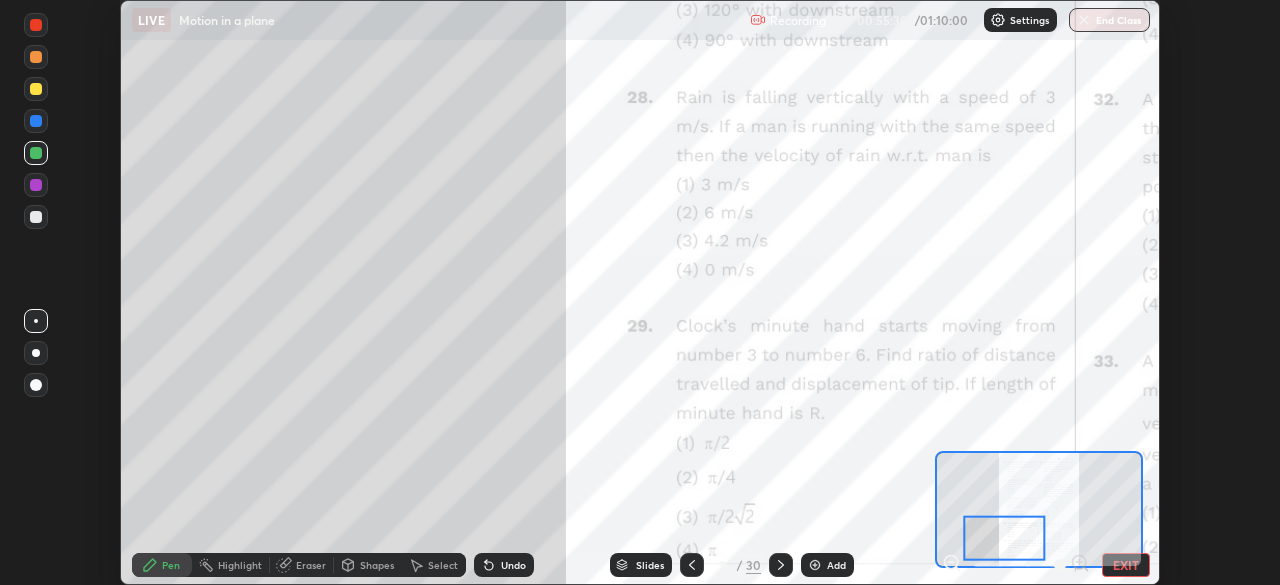 click at bounding box center [36, 25] 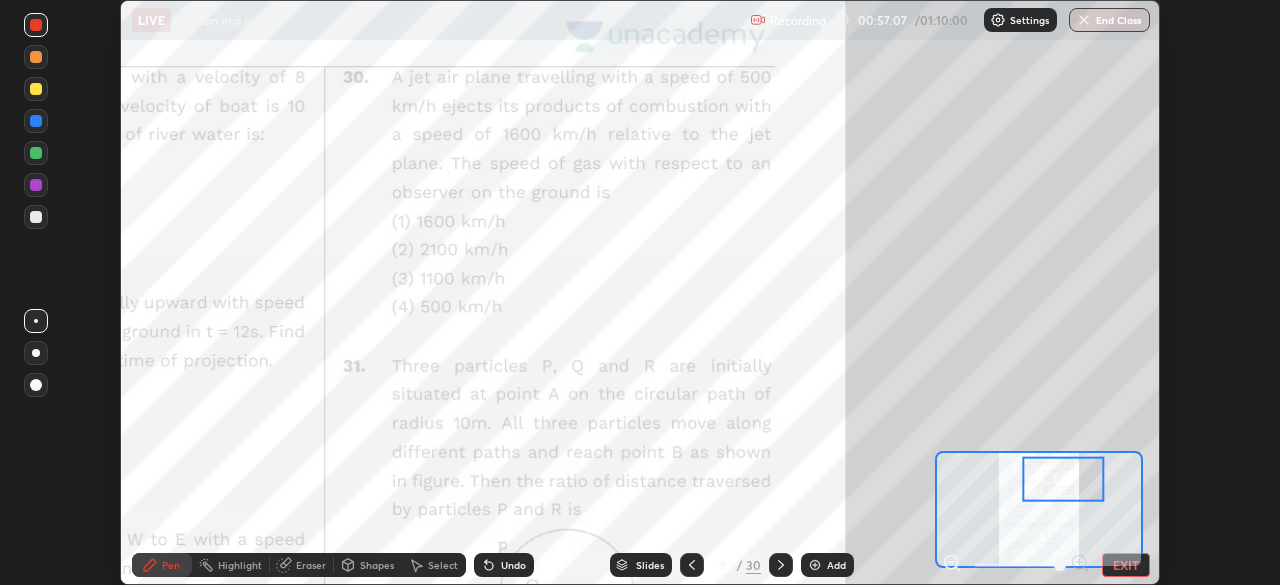 click on "Undo" at bounding box center (513, 565) 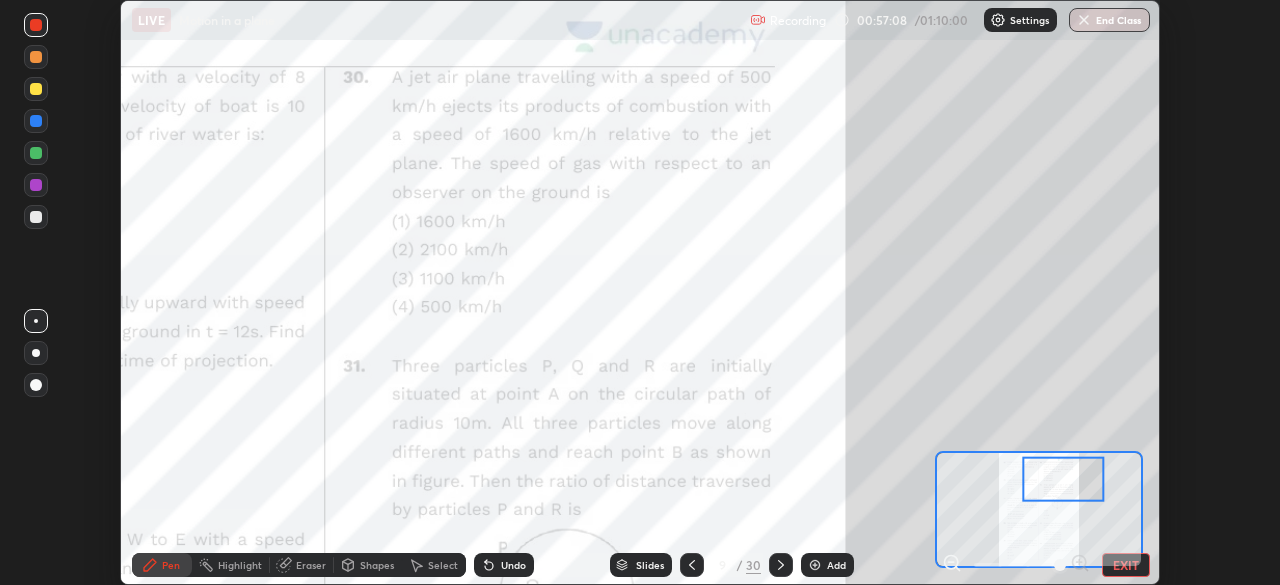 click on "Undo" at bounding box center [513, 565] 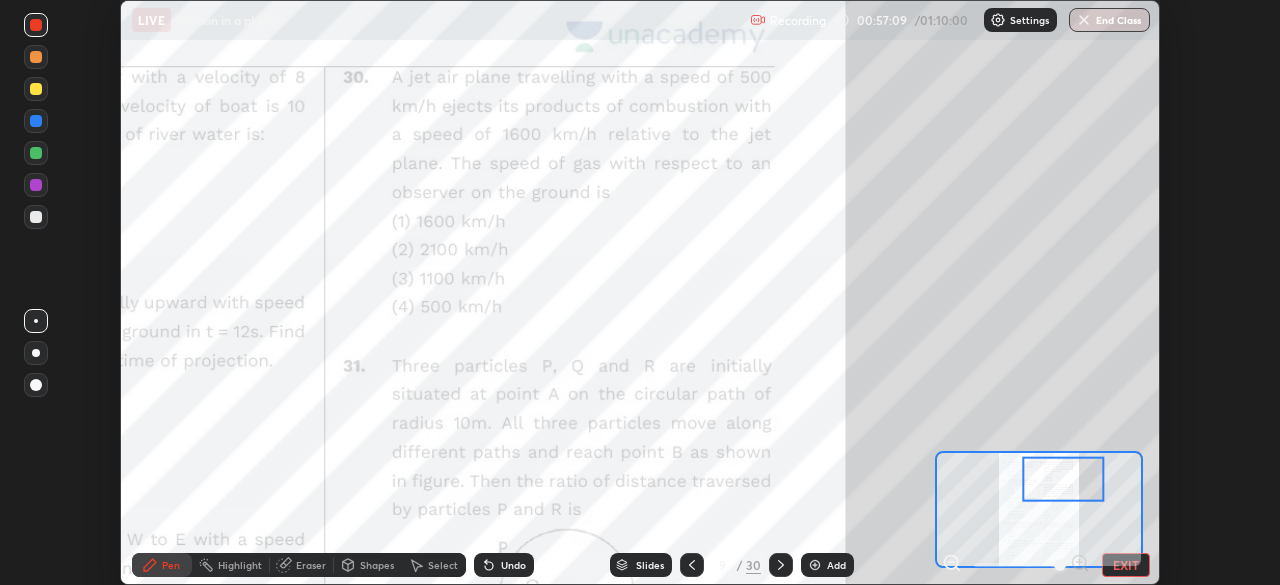 click on "Undo" at bounding box center (504, 565) 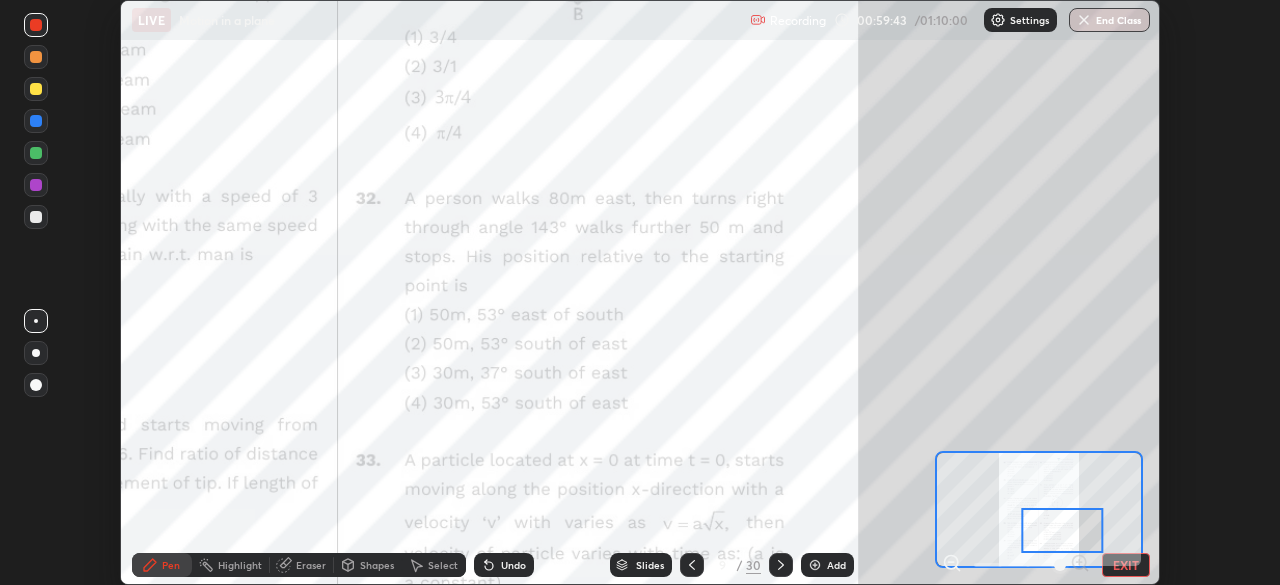 click at bounding box center (36, 153) 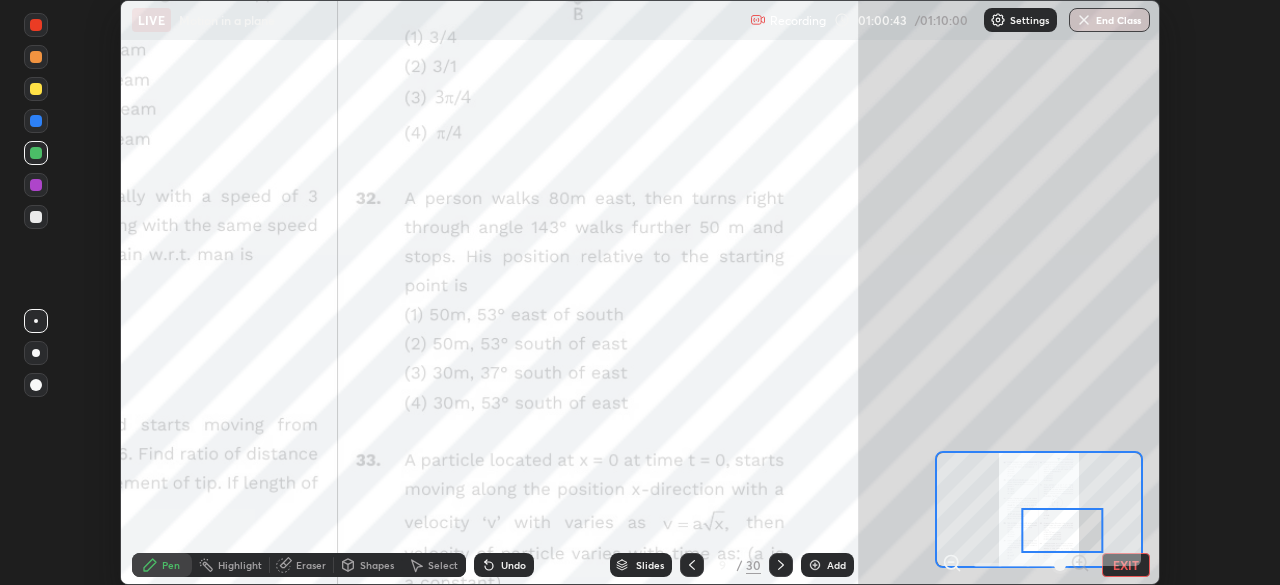 click at bounding box center [36, 25] 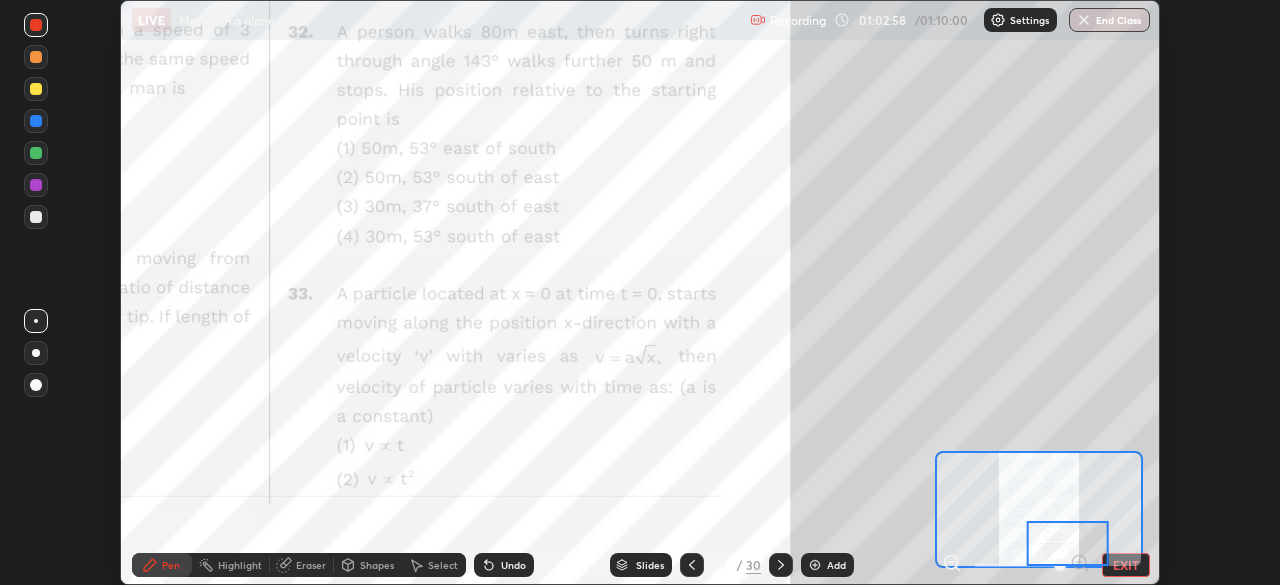 click 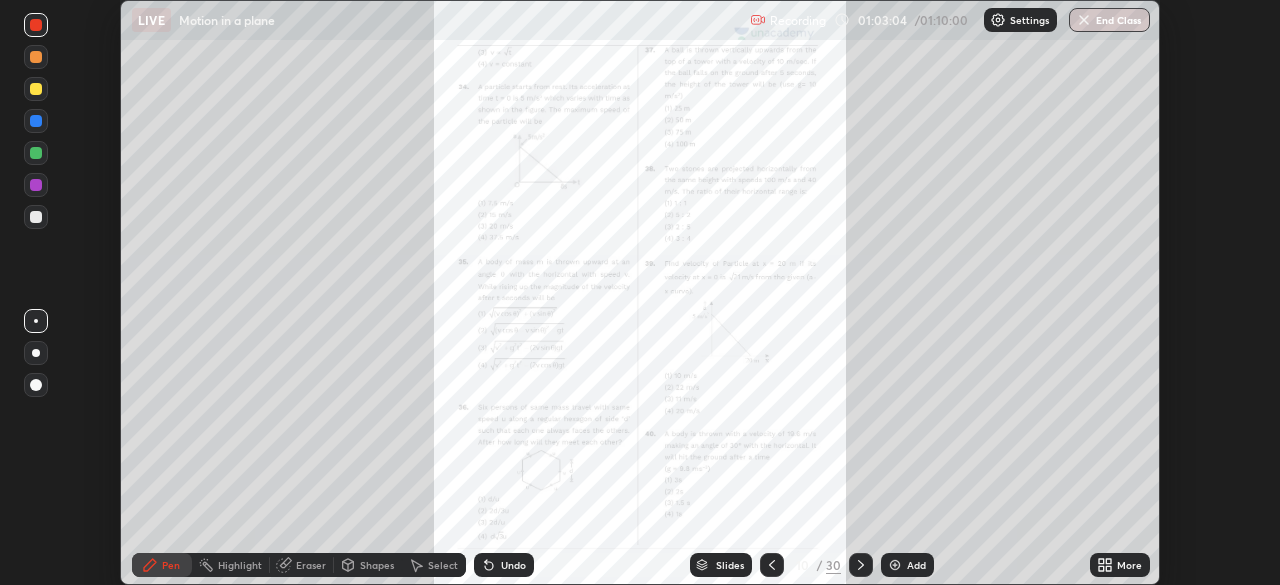 click 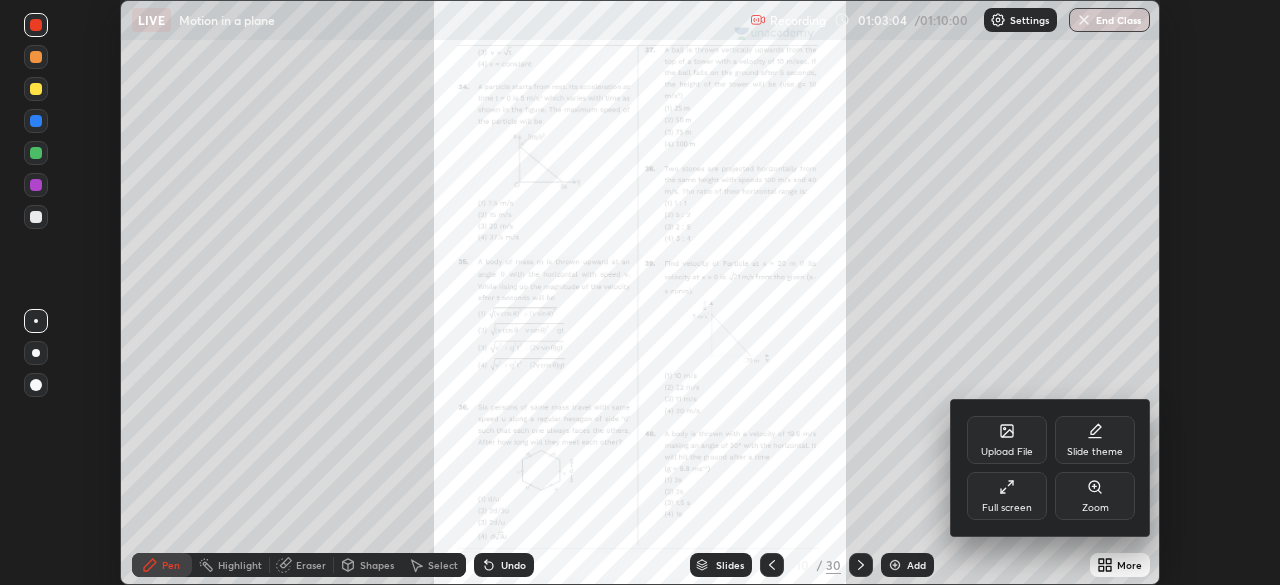 click on "Zoom" at bounding box center (1095, 496) 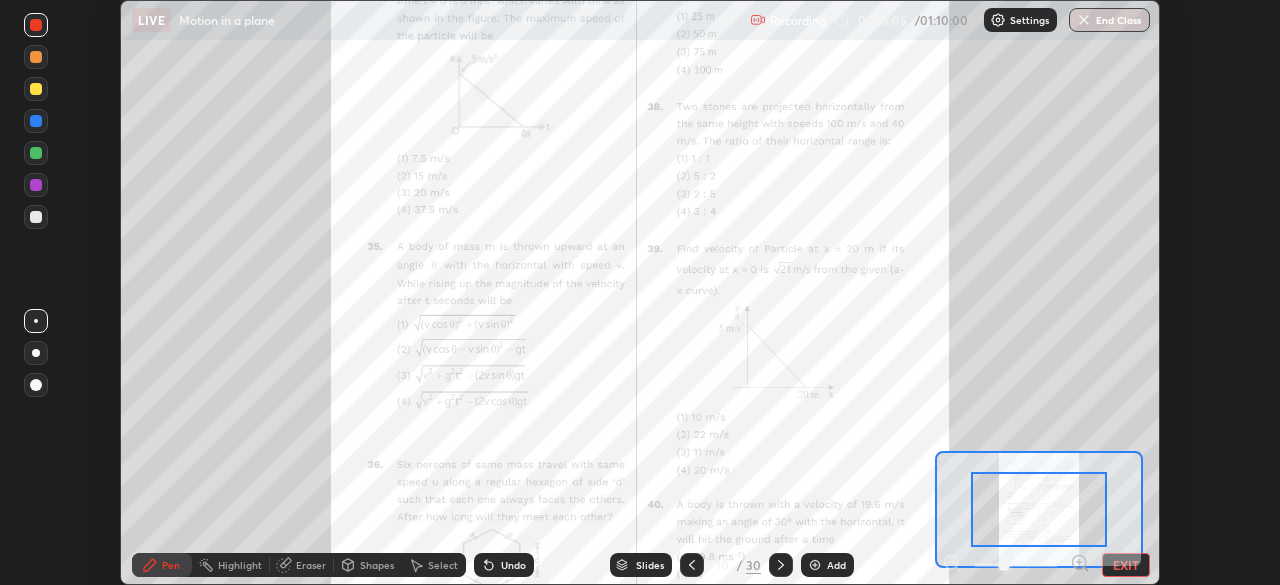 click 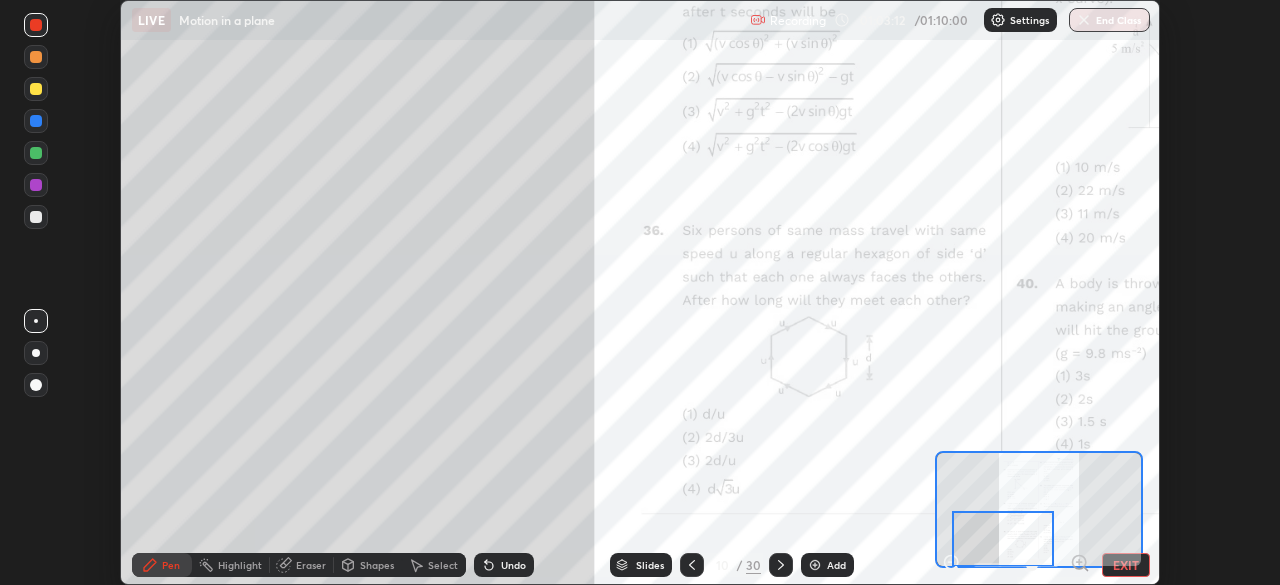 click 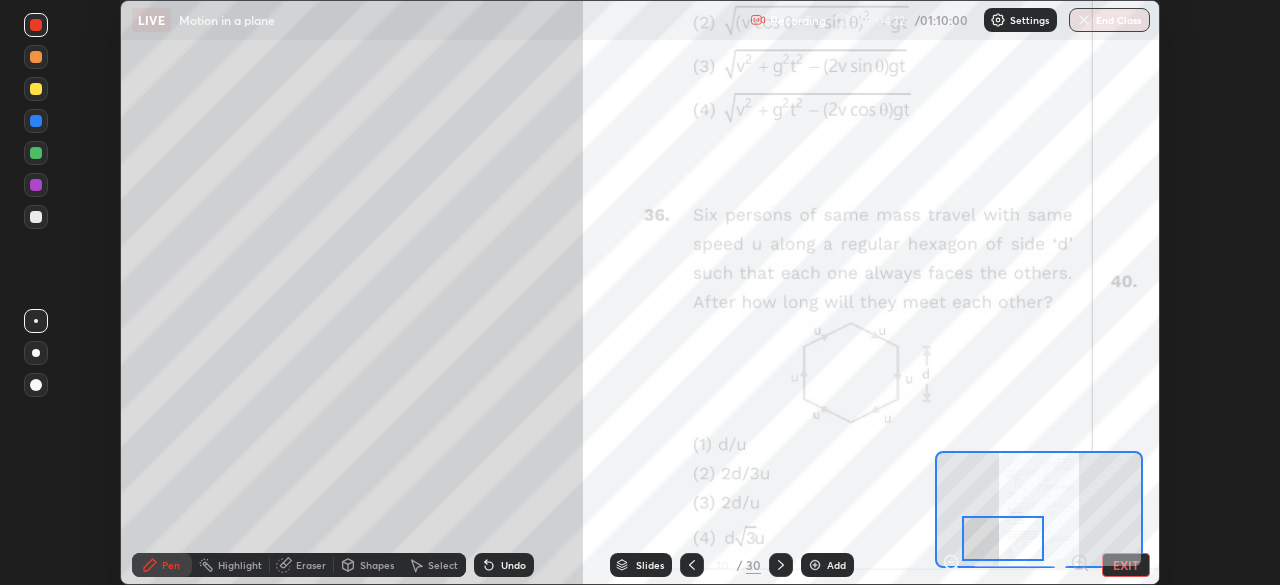 click at bounding box center (36, 153) 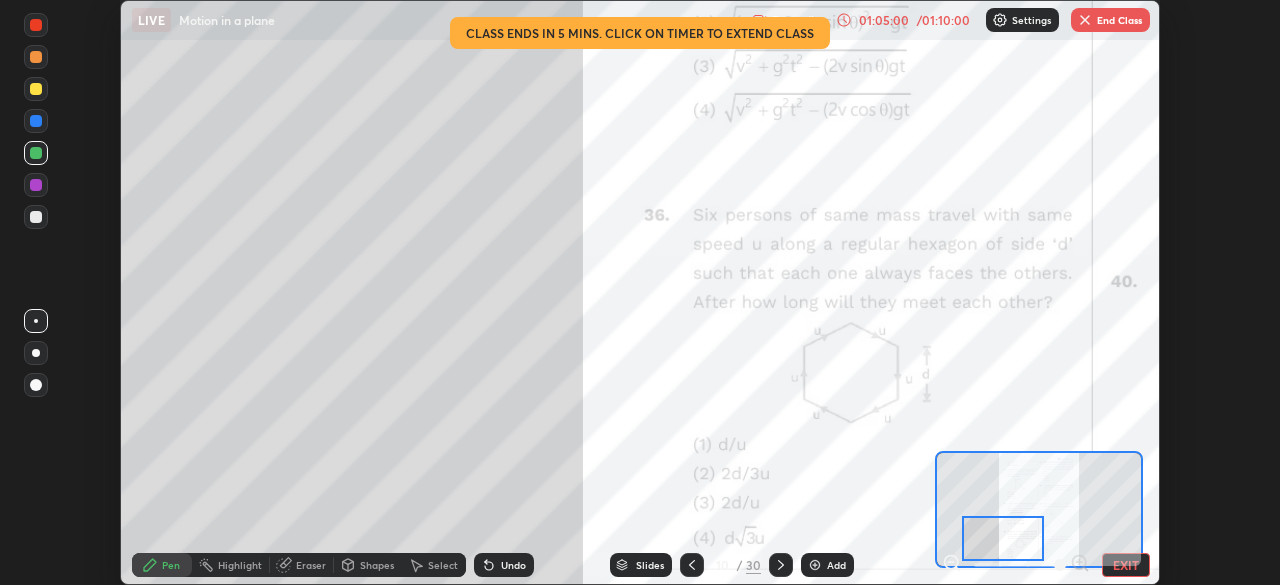 click at bounding box center (36, 57) 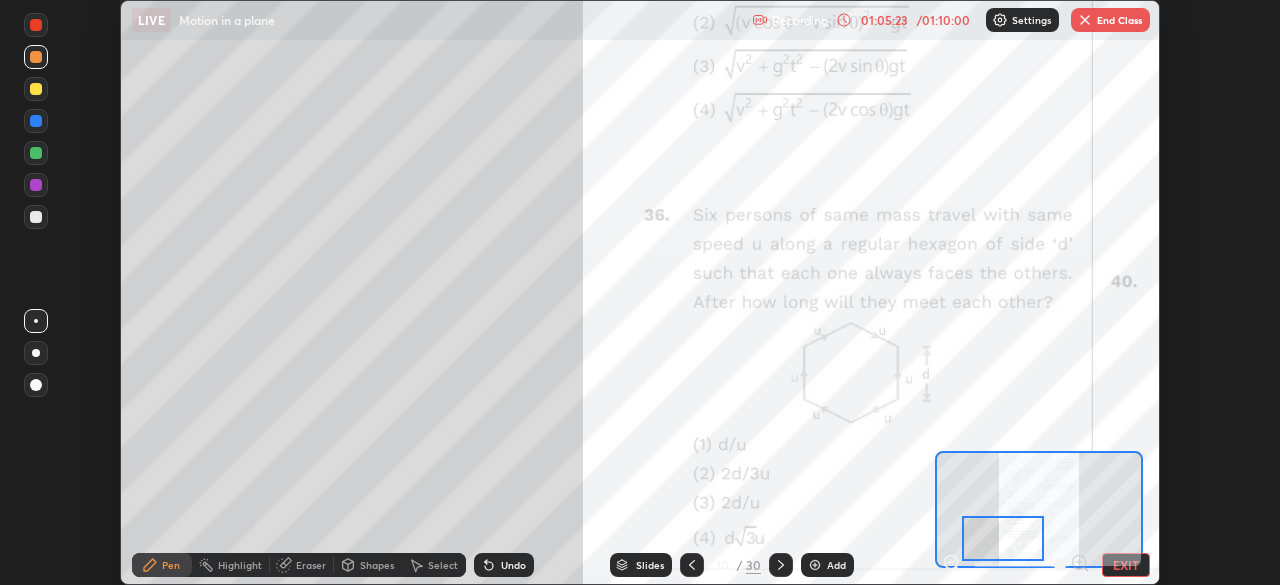 click at bounding box center (36, 25) 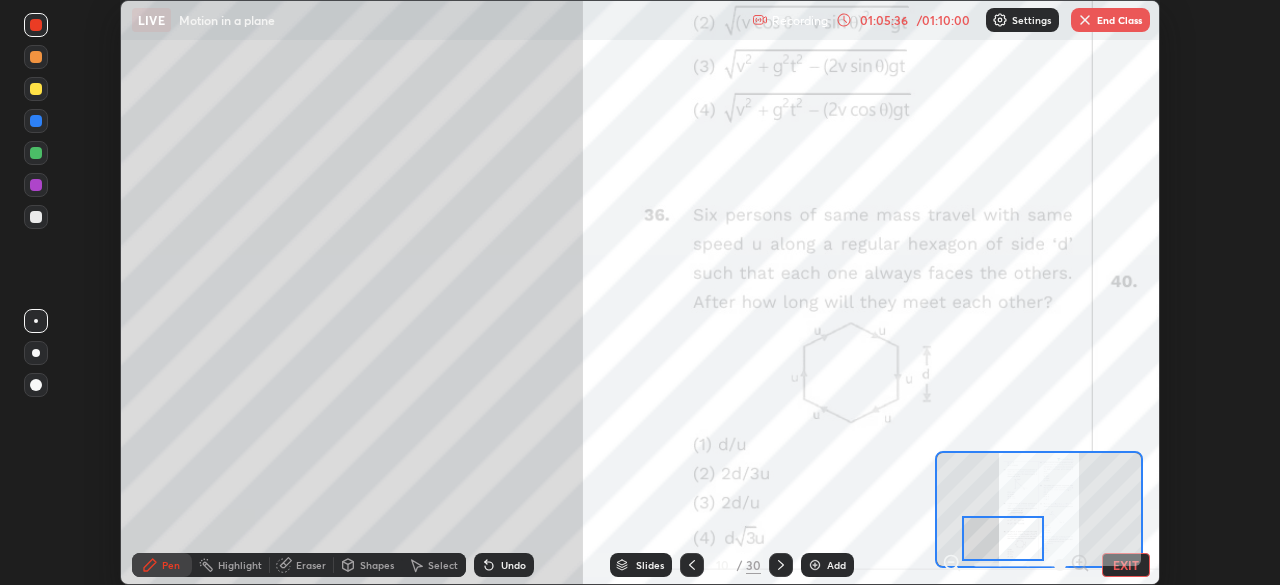 click at bounding box center (36, 153) 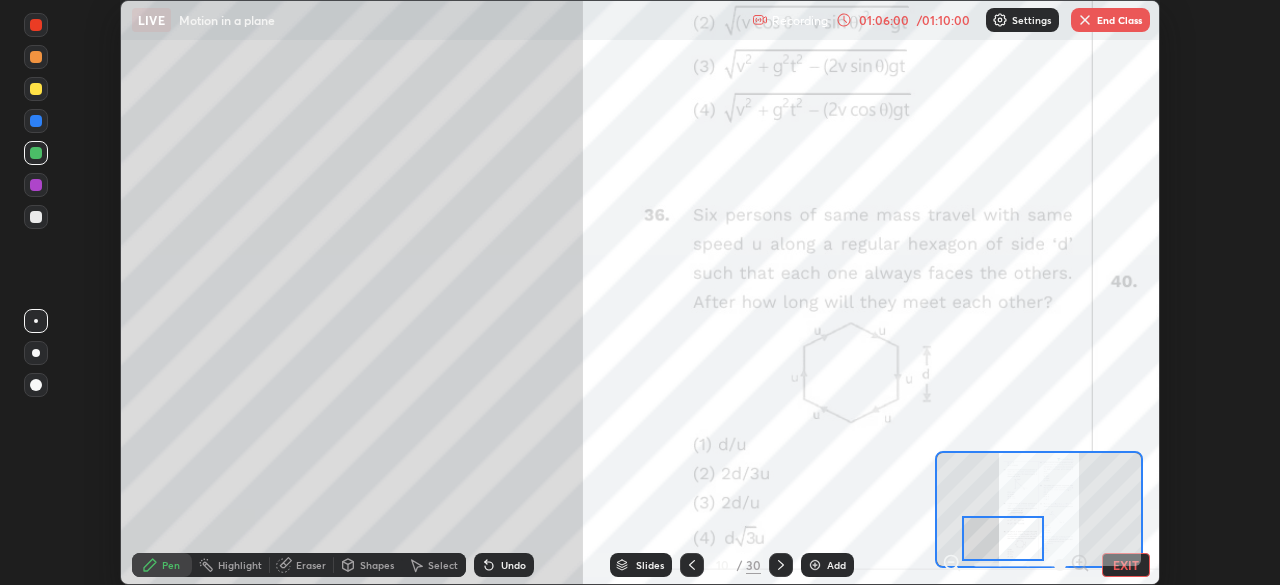 click at bounding box center [36, 89] 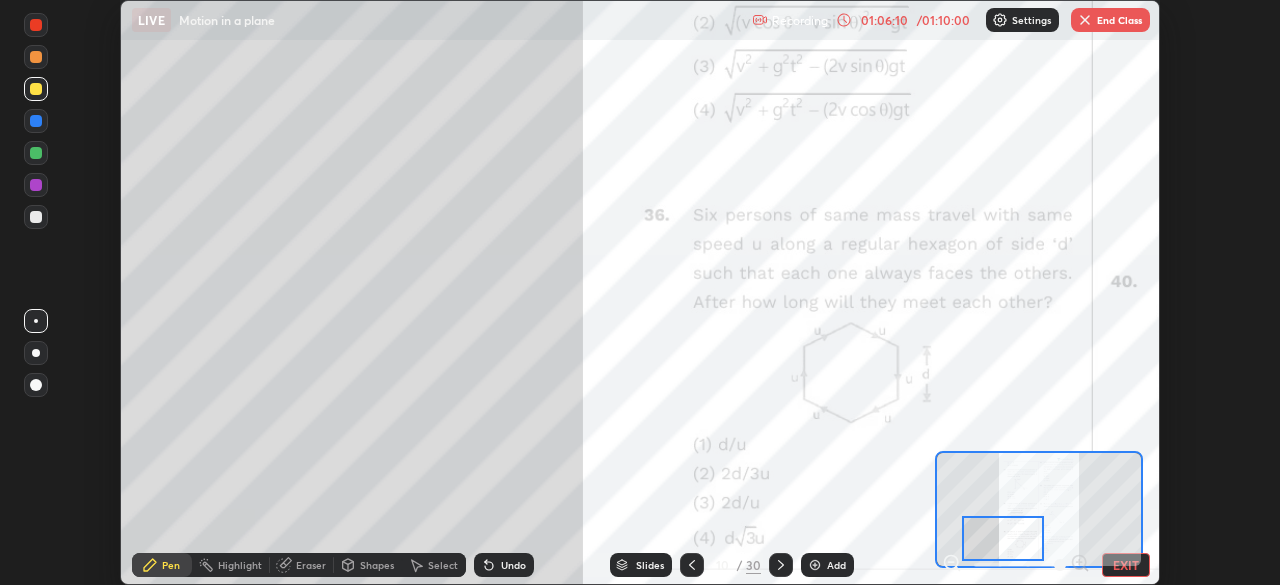 click at bounding box center (36, 153) 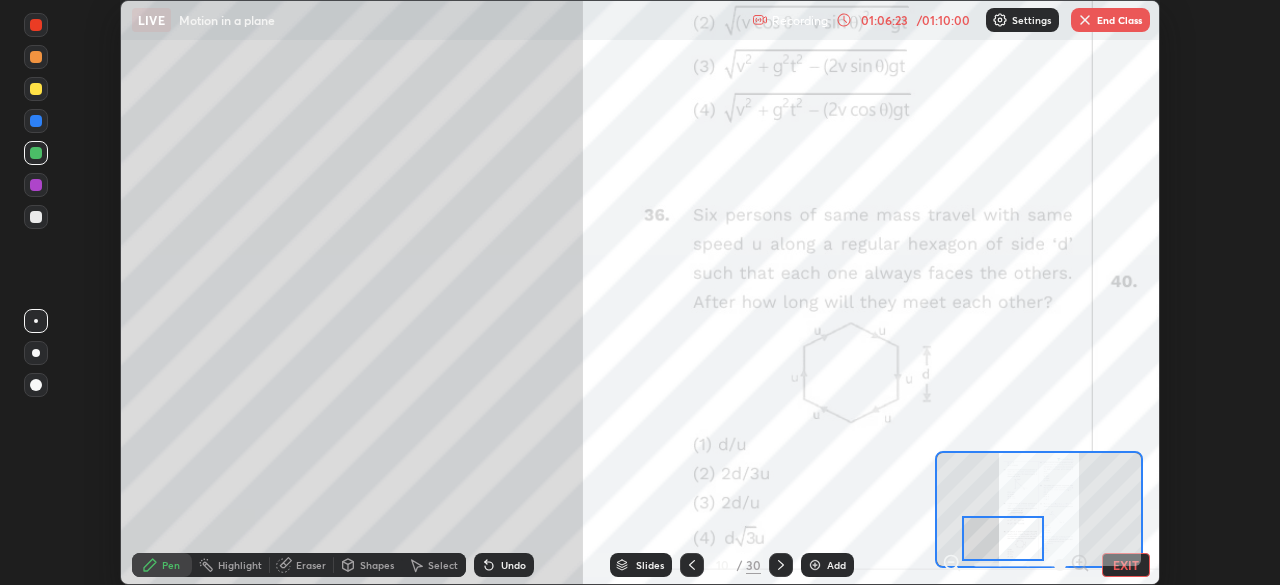 click on "Eraser" at bounding box center (311, 565) 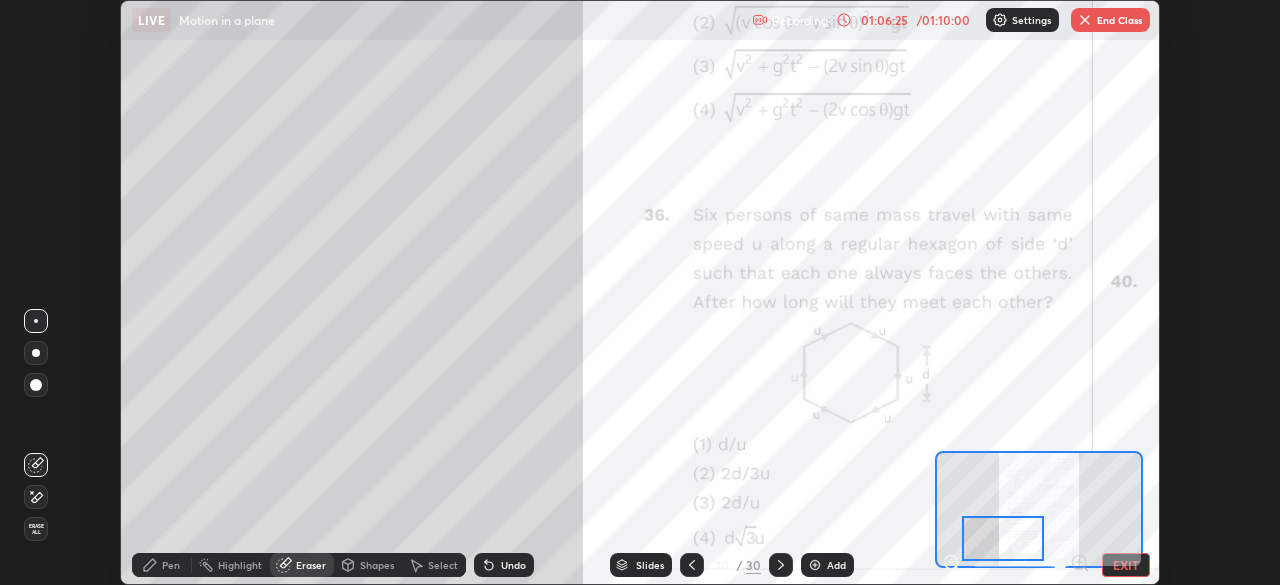 click 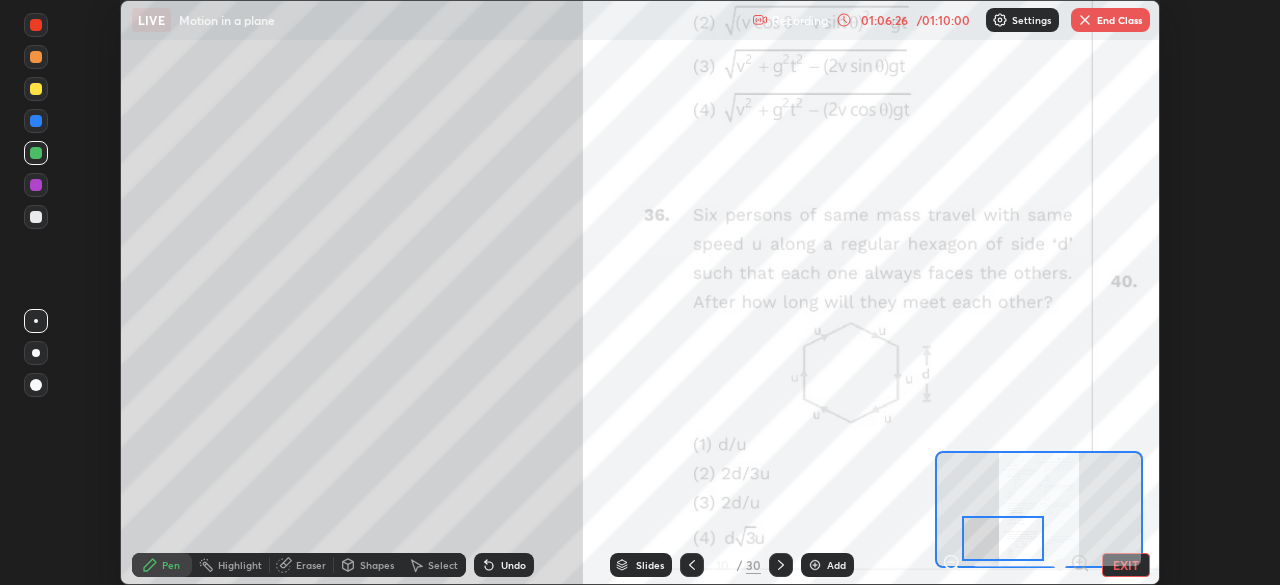 click at bounding box center (36, 89) 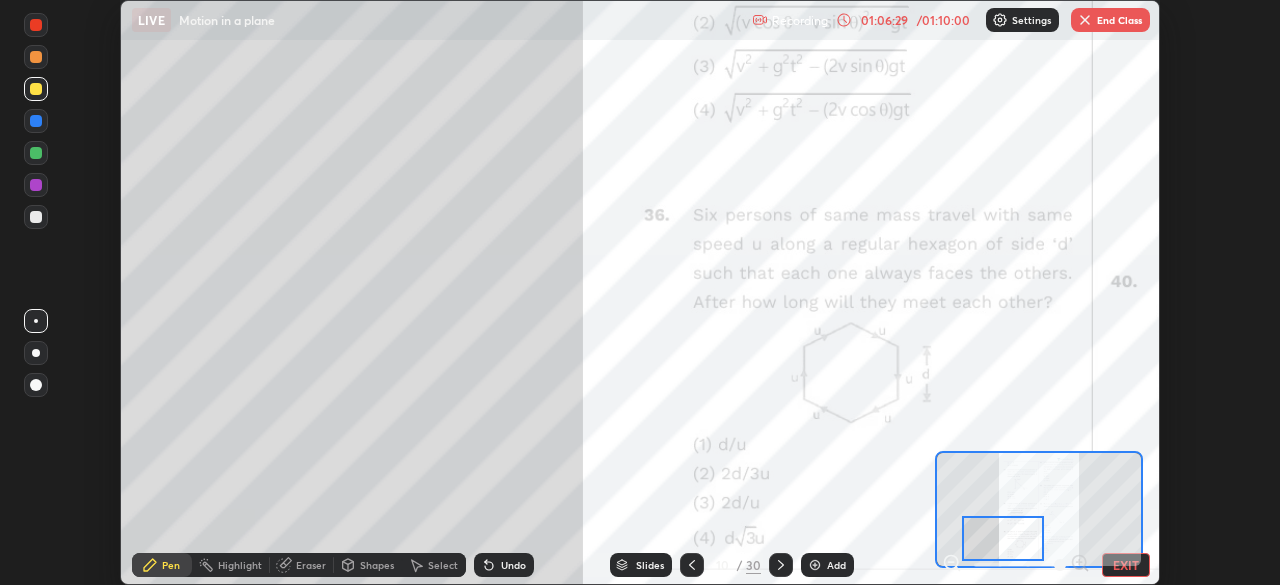 click at bounding box center [36, 153] 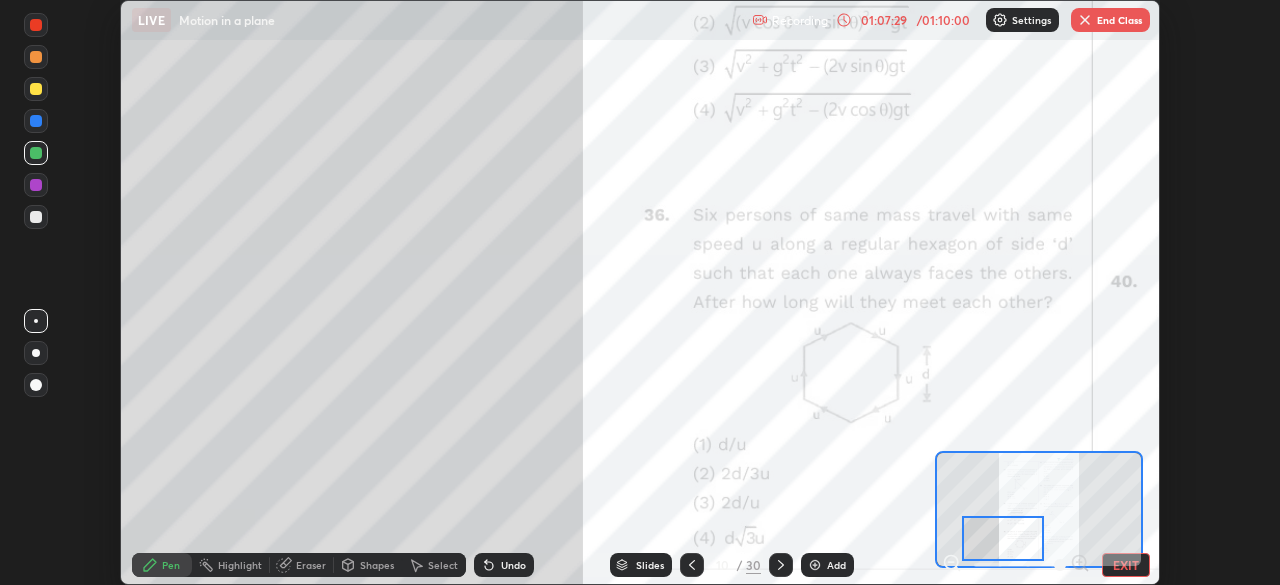 click at bounding box center (36, 89) 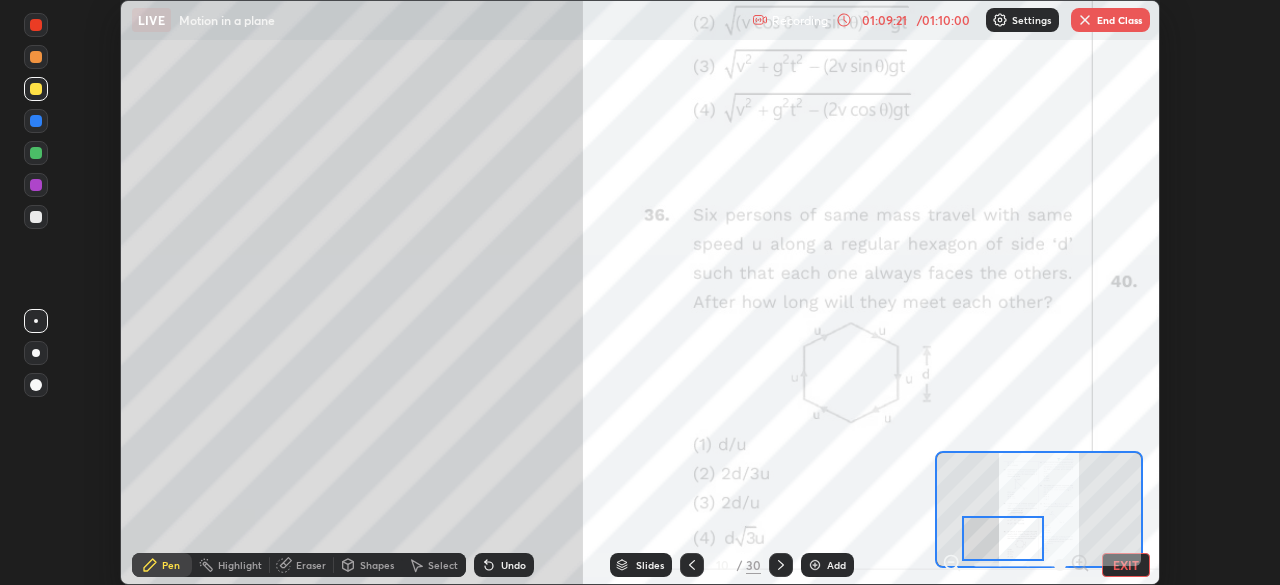 click on "EXIT" at bounding box center (1126, 565) 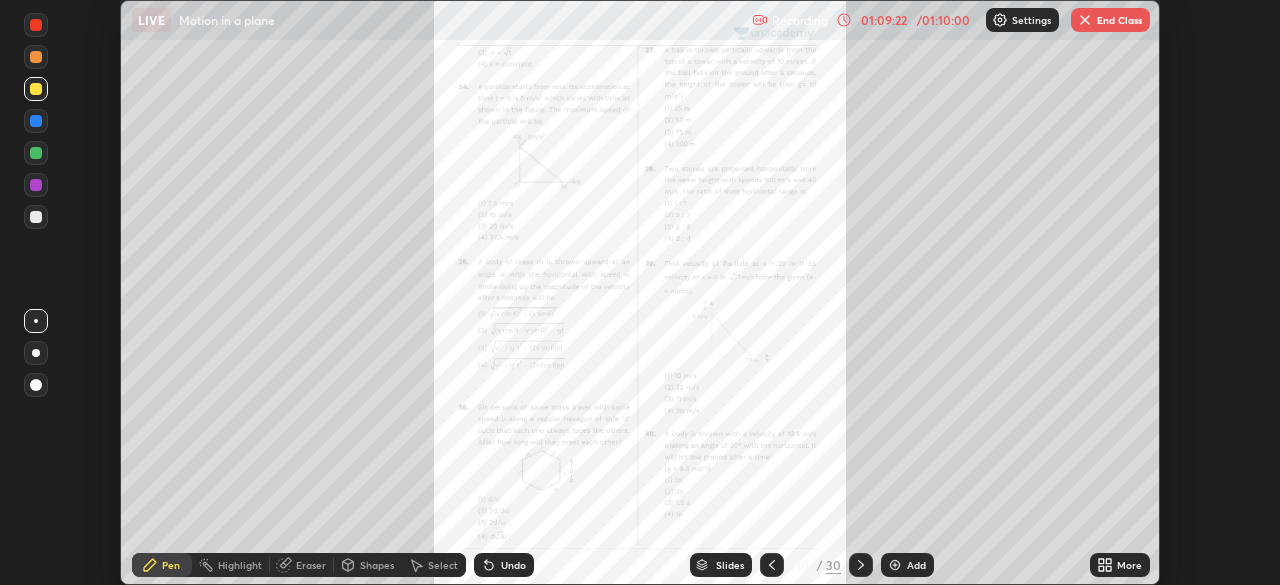 click on "End Class" at bounding box center (1110, 20) 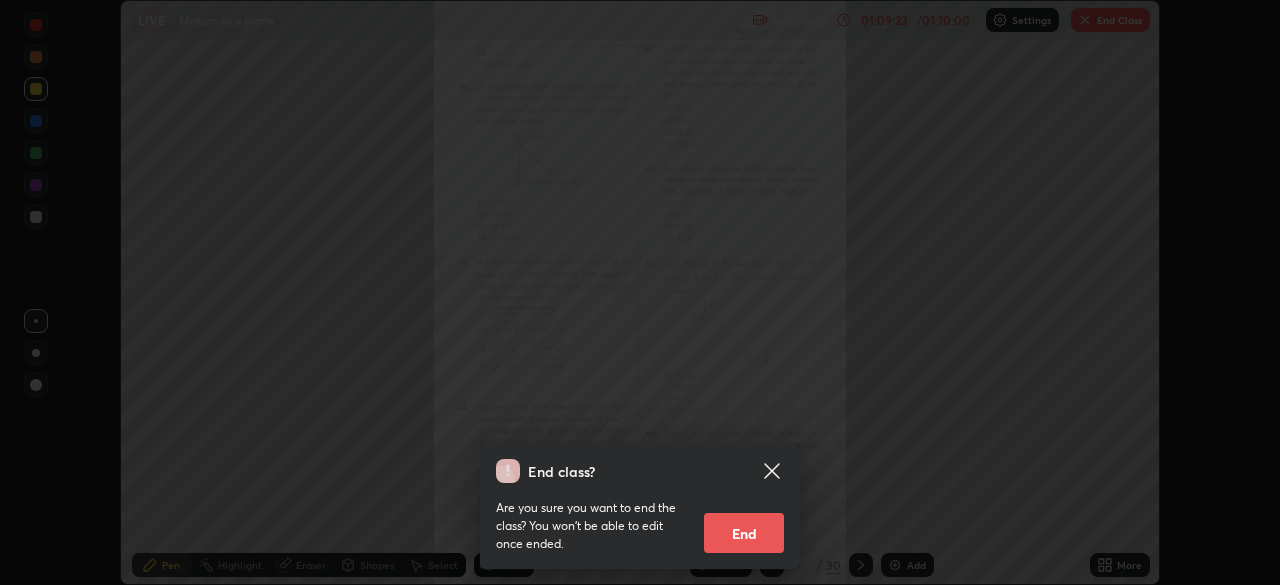 click on "End" at bounding box center [744, 533] 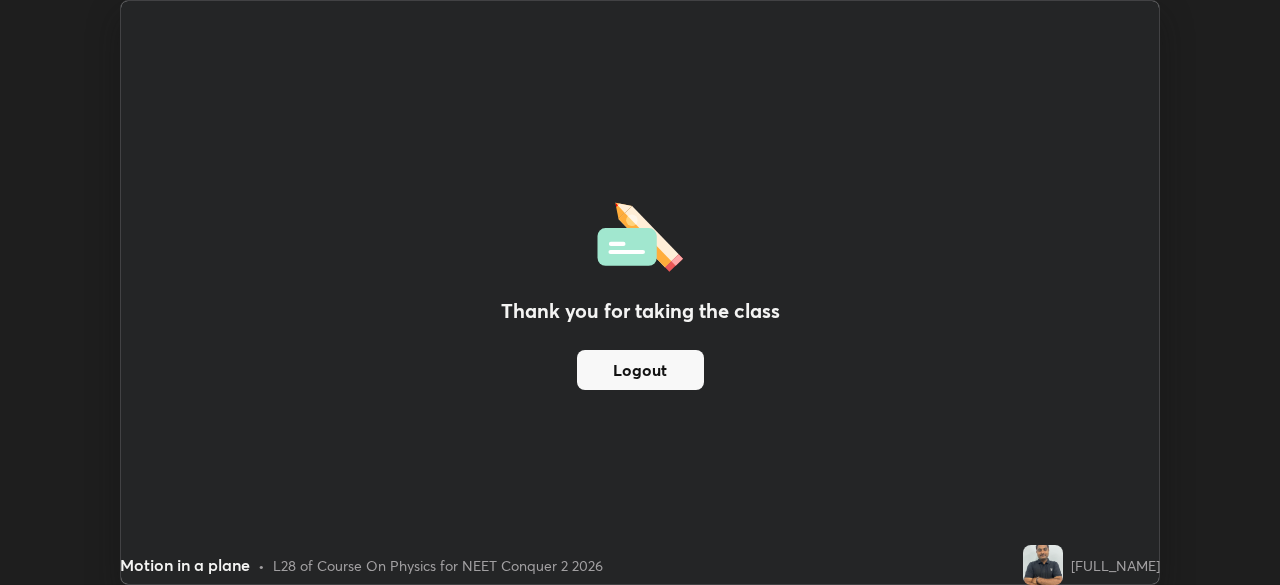 click on "Logout" at bounding box center [640, 370] 